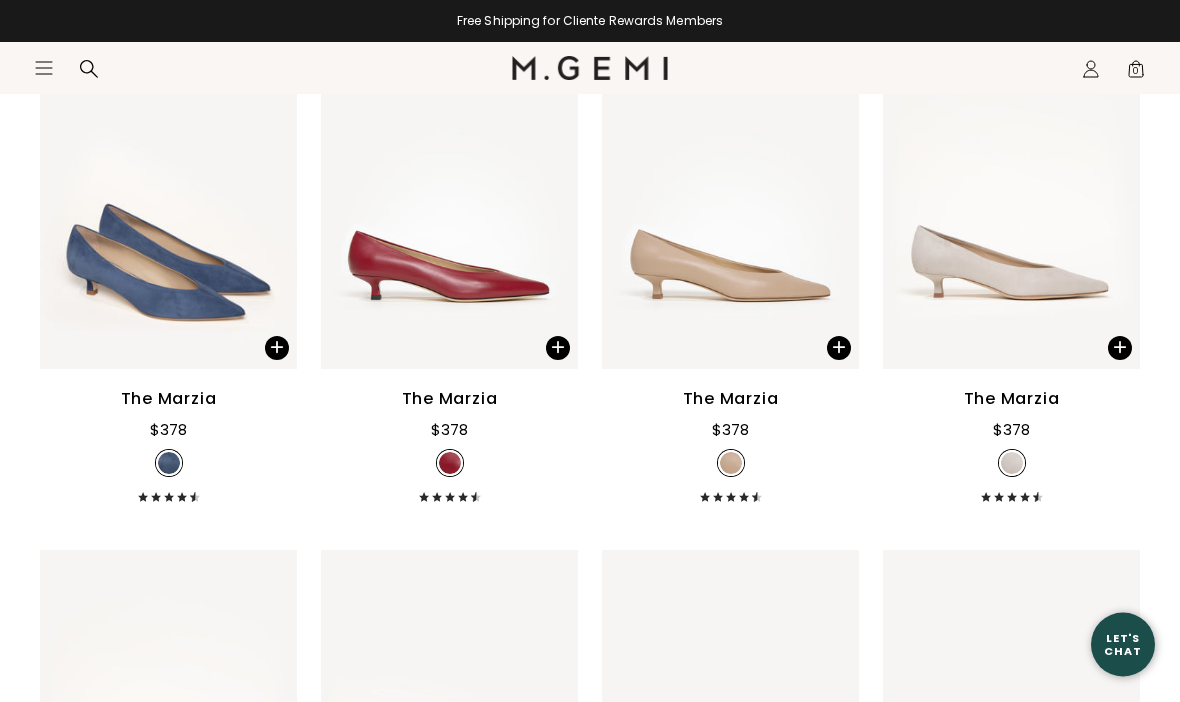 scroll, scrollTop: 374, scrollLeft: 0, axis: vertical 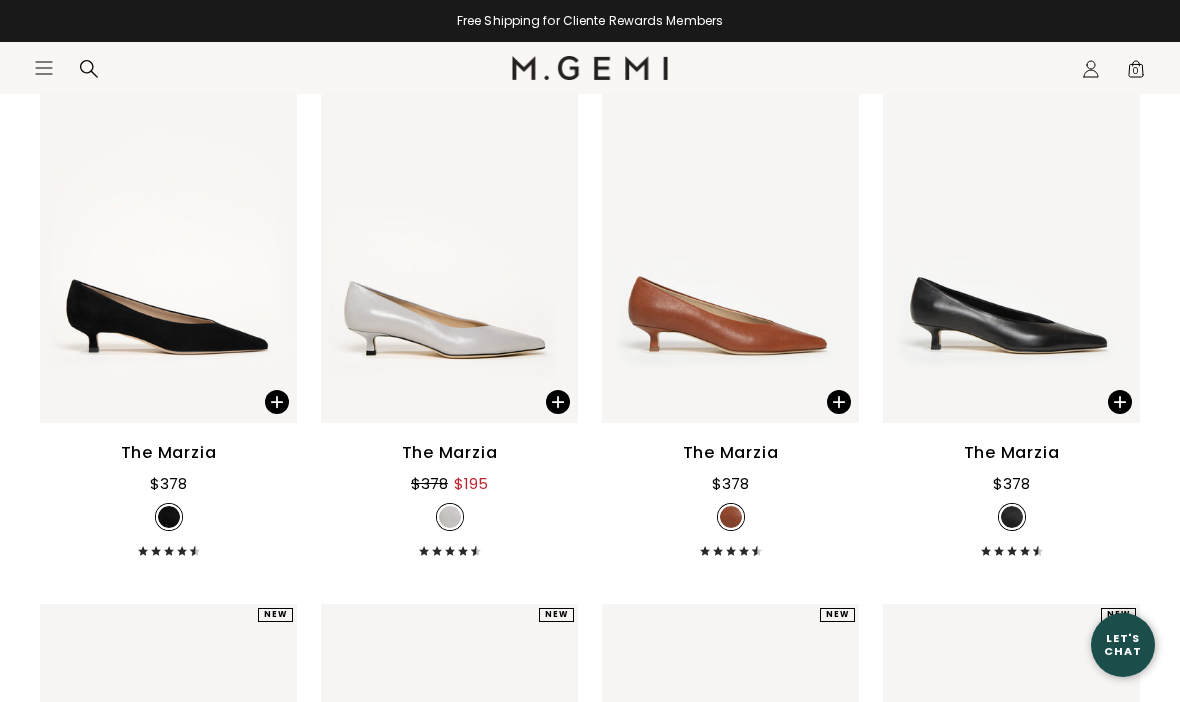click on "The Marzia" at bounding box center (1012, 453) 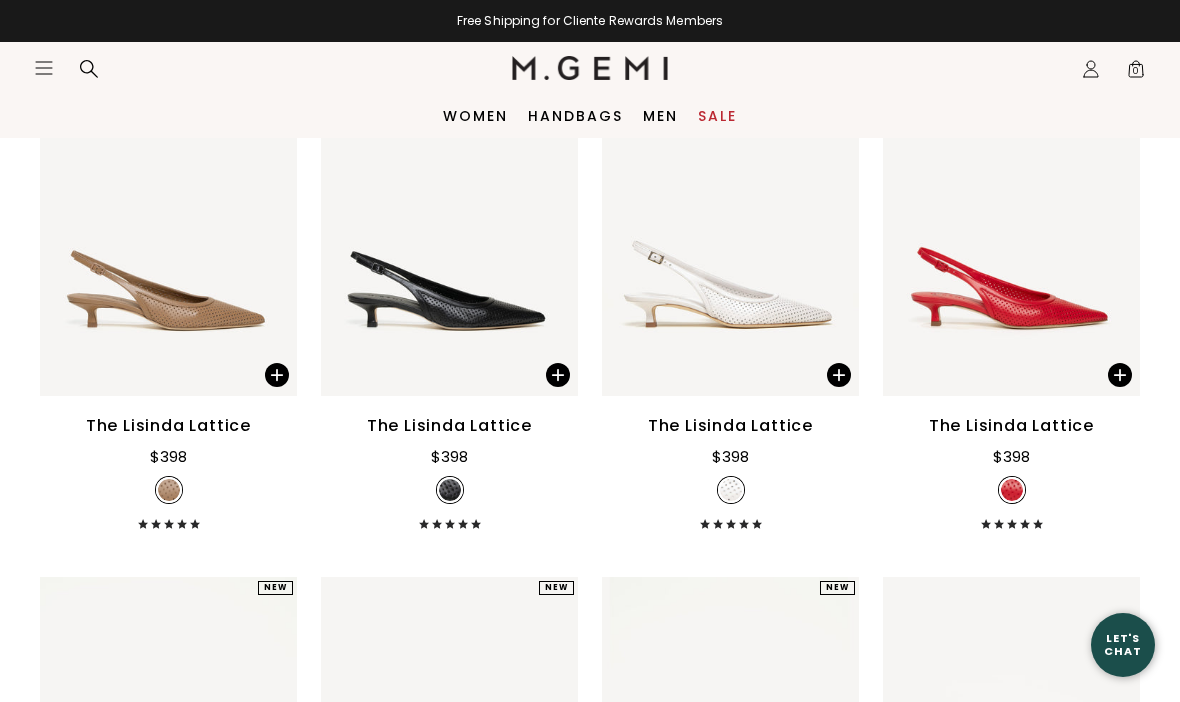 scroll, scrollTop: 1335, scrollLeft: 0, axis: vertical 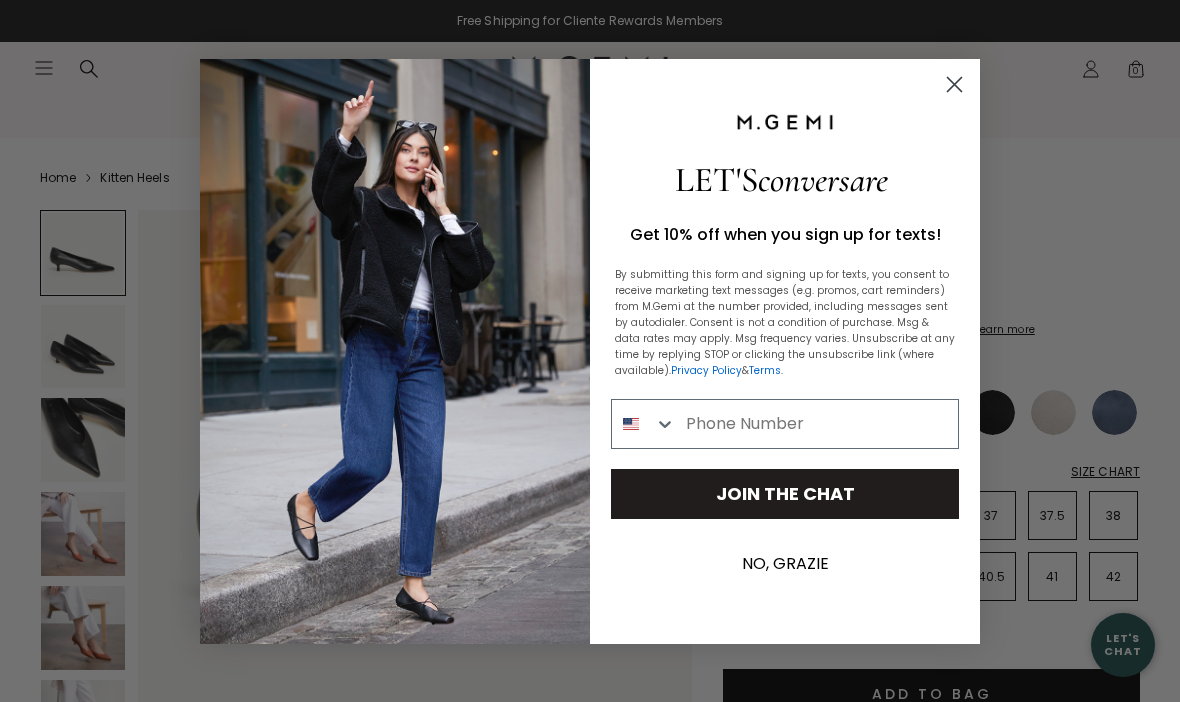click 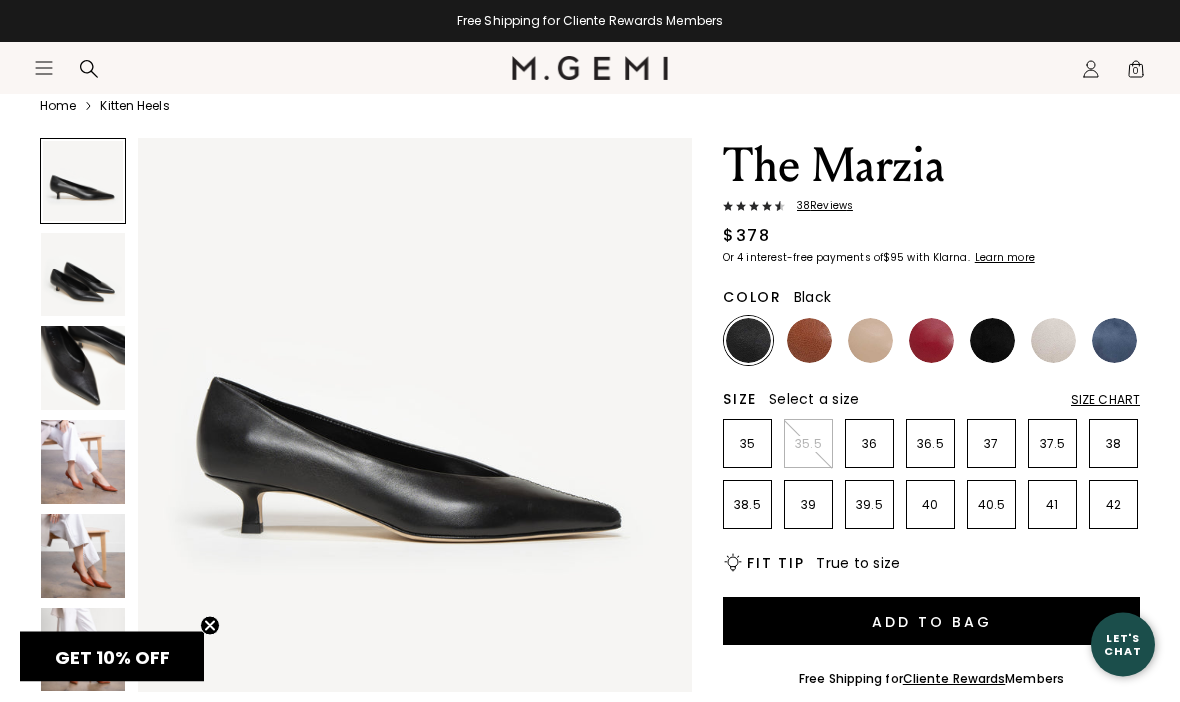scroll, scrollTop: 68, scrollLeft: 0, axis: vertical 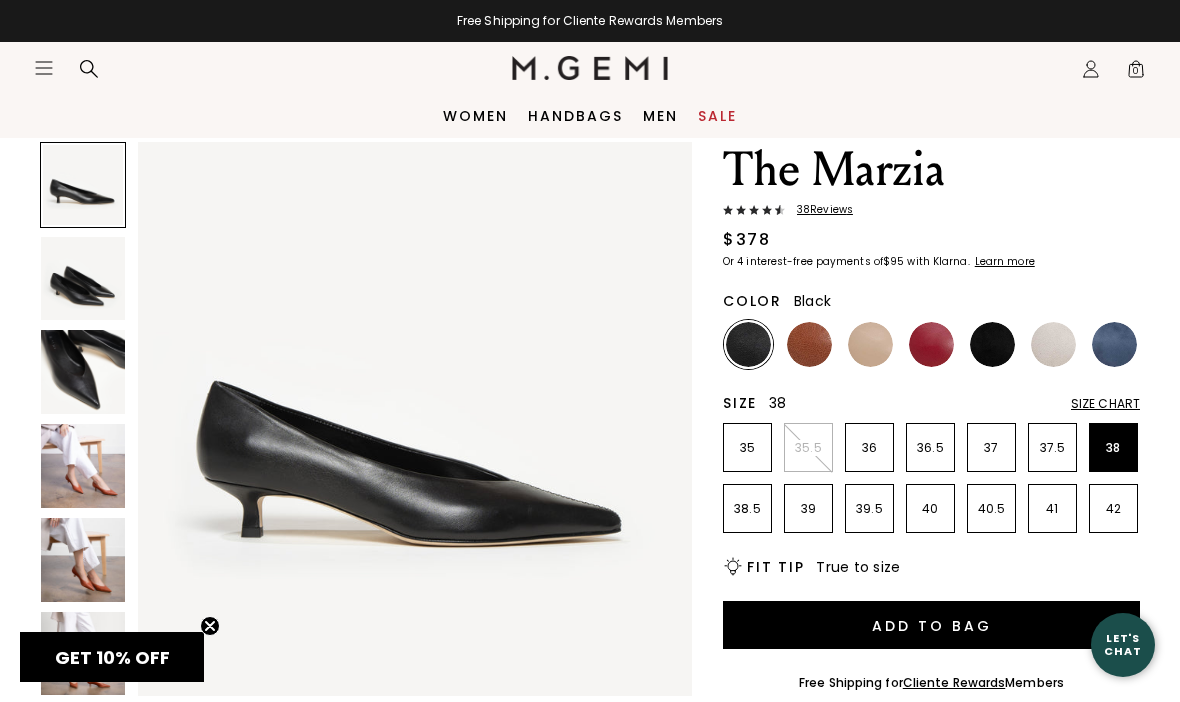 click on "38" at bounding box center [1113, 447] 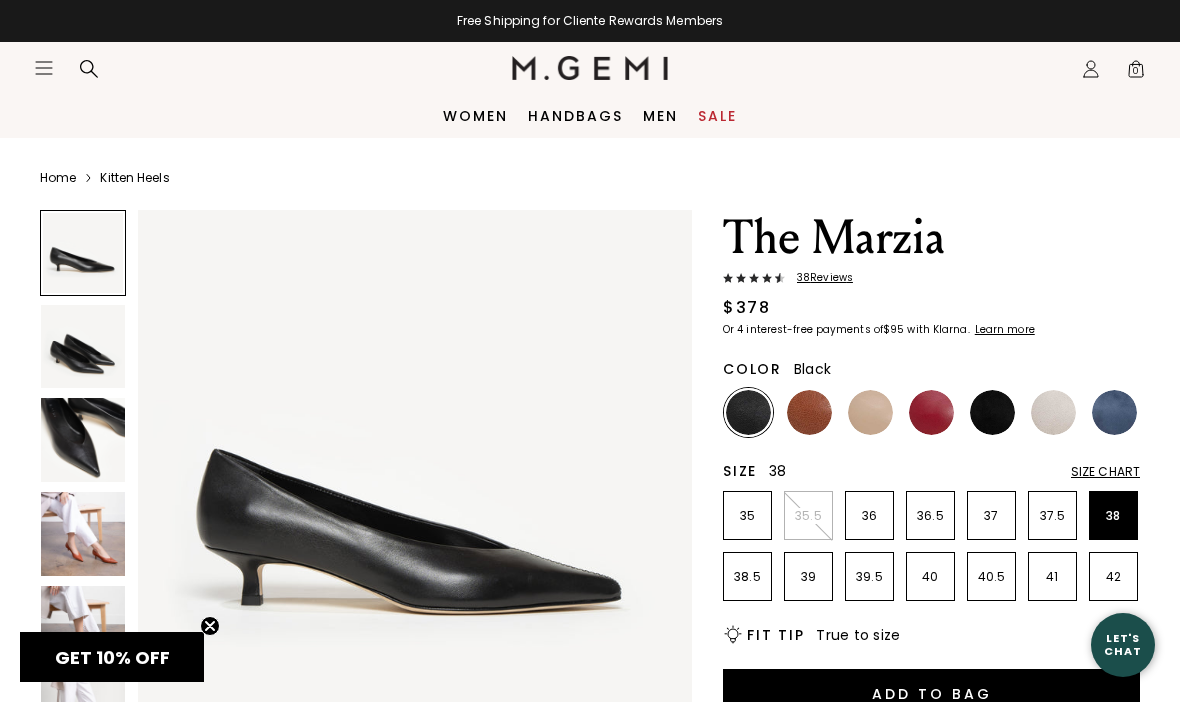 click at bounding box center [83, 534] 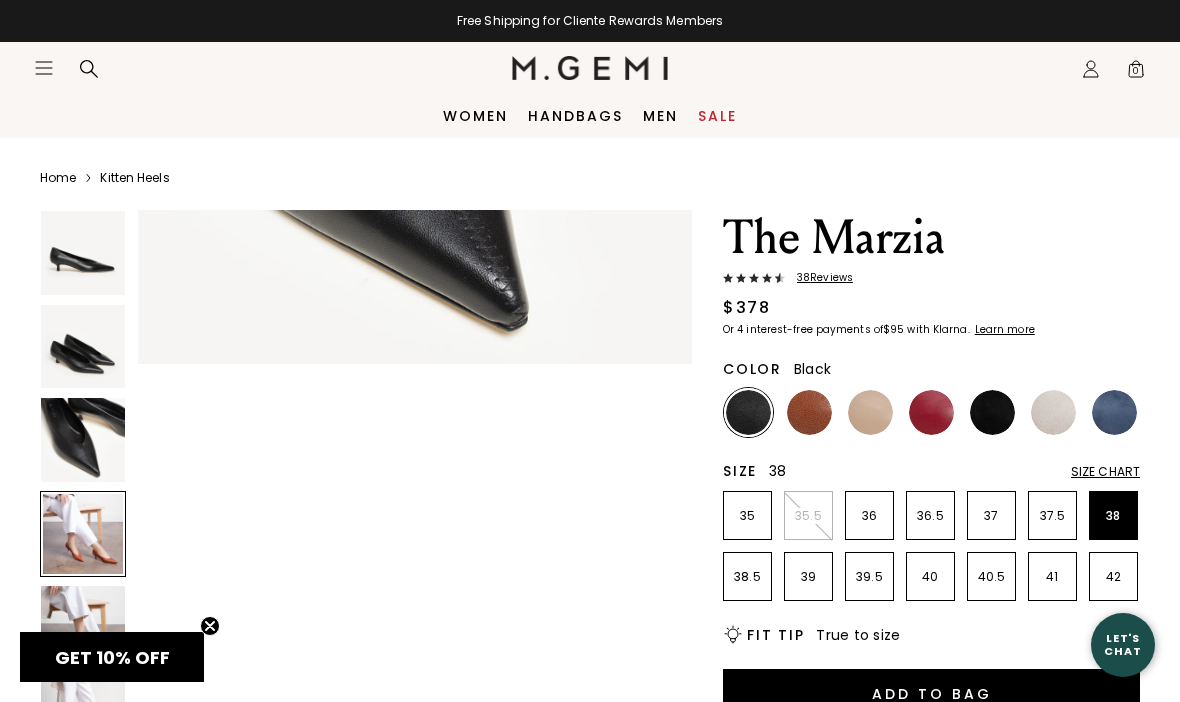 scroll, scrollTop: 1723, scrollLeft: 0, axis: vertical 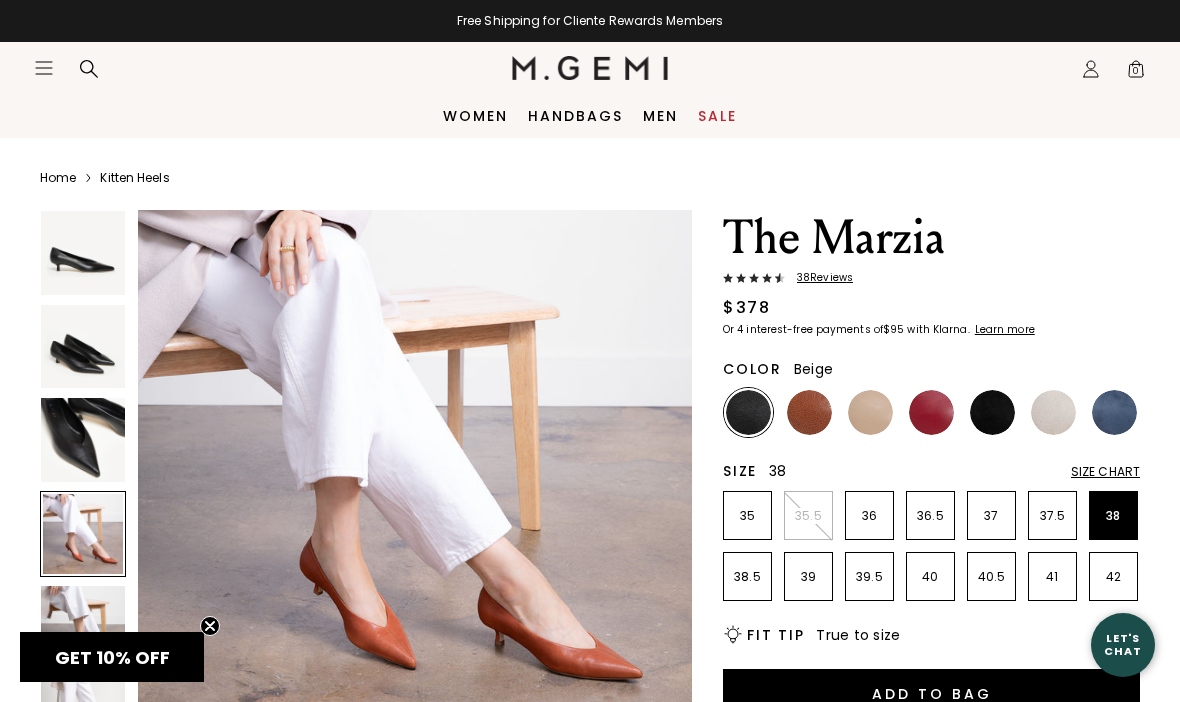click at bounding box center (870, 412) 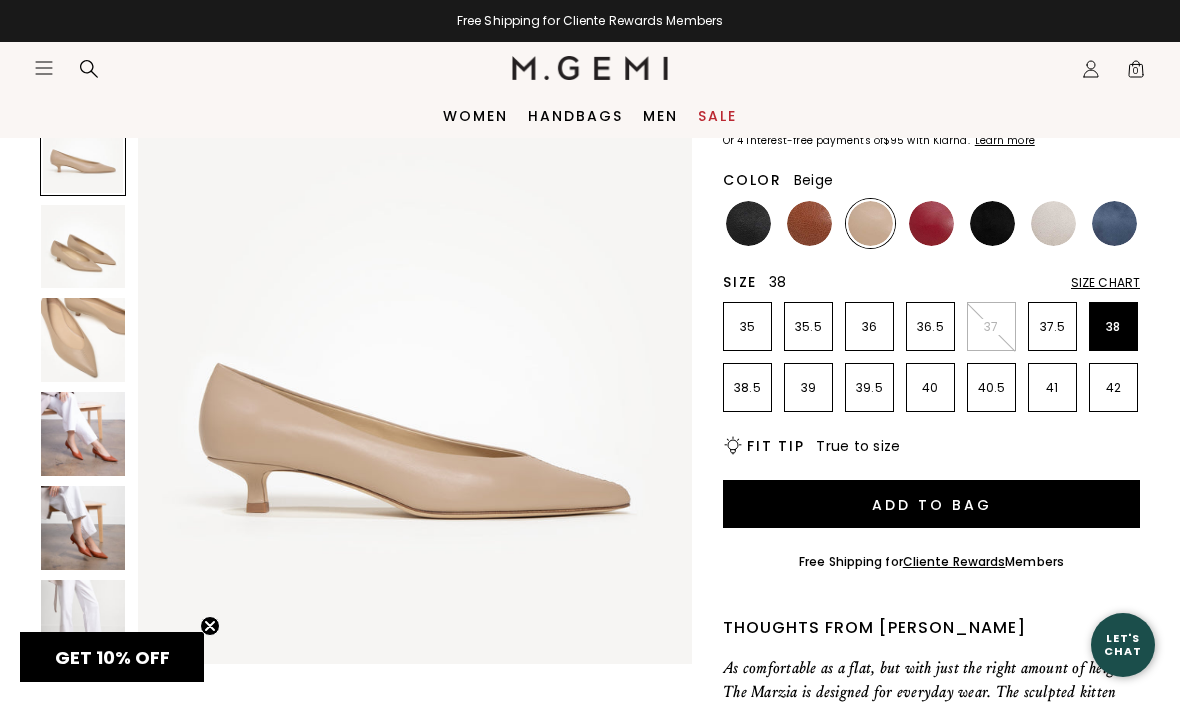 scroll, scrollTop: 0, scrollLeft: 0, axis: both 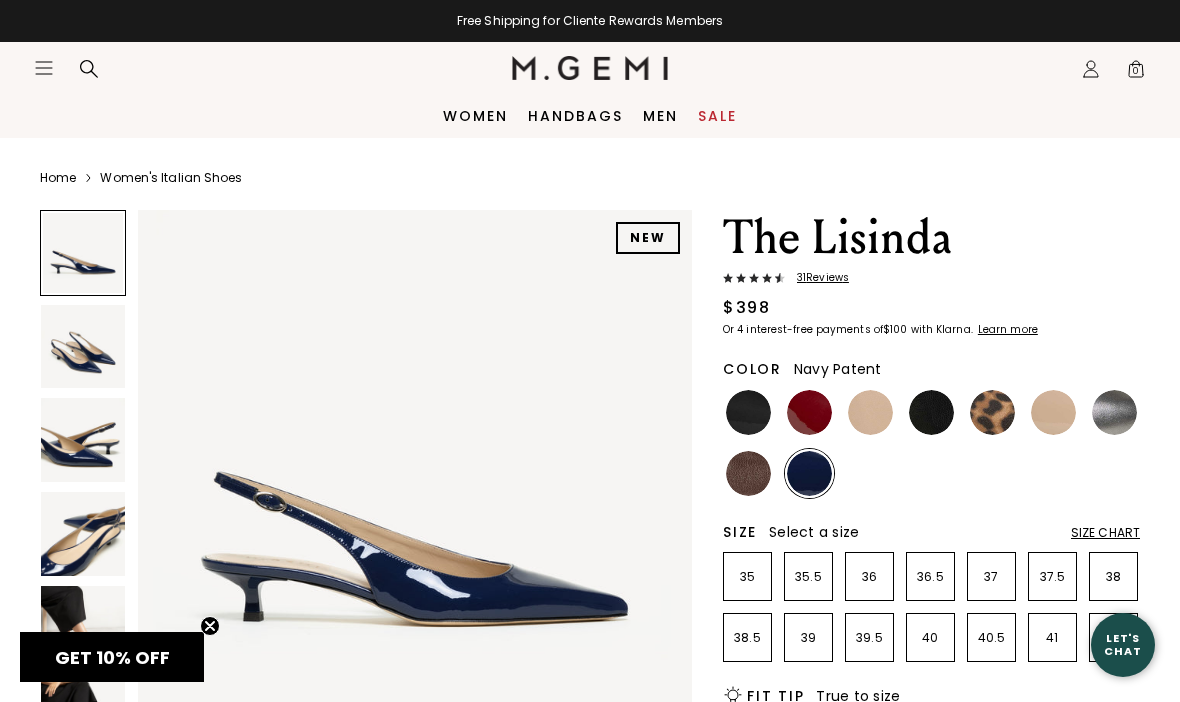 click on "Women" at bounding box center [475, 116] 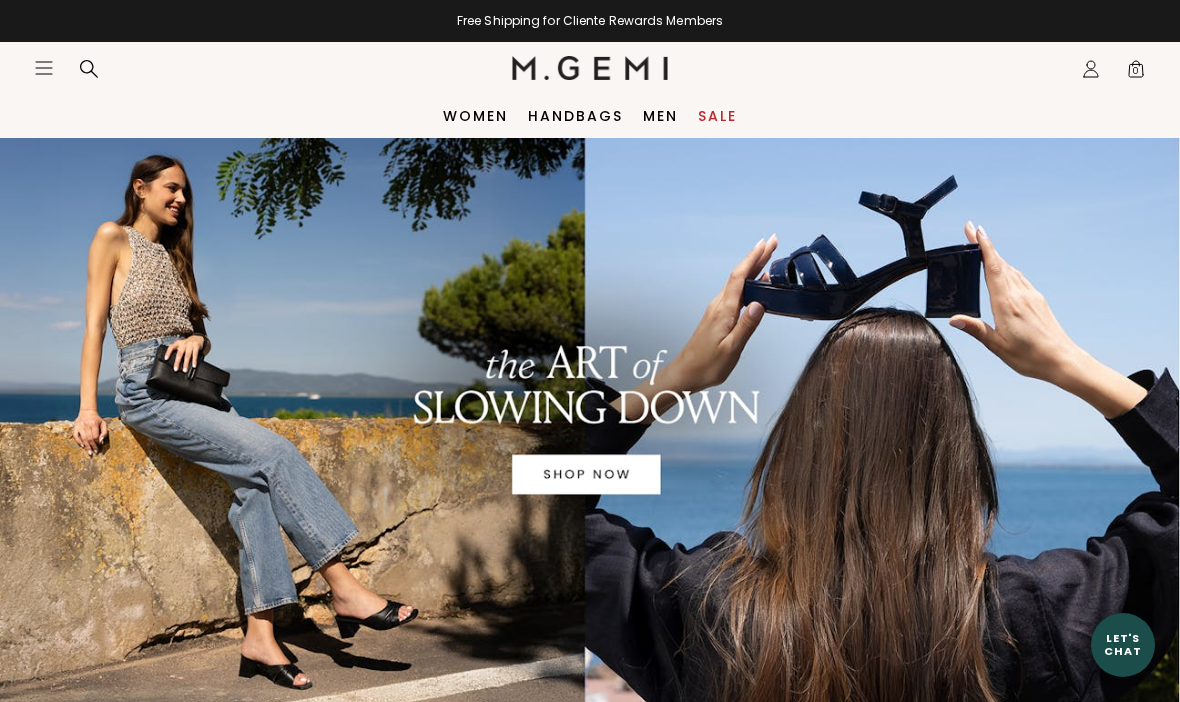 scroll, scrollTop: 0, scrollLeft: 0, axis: both 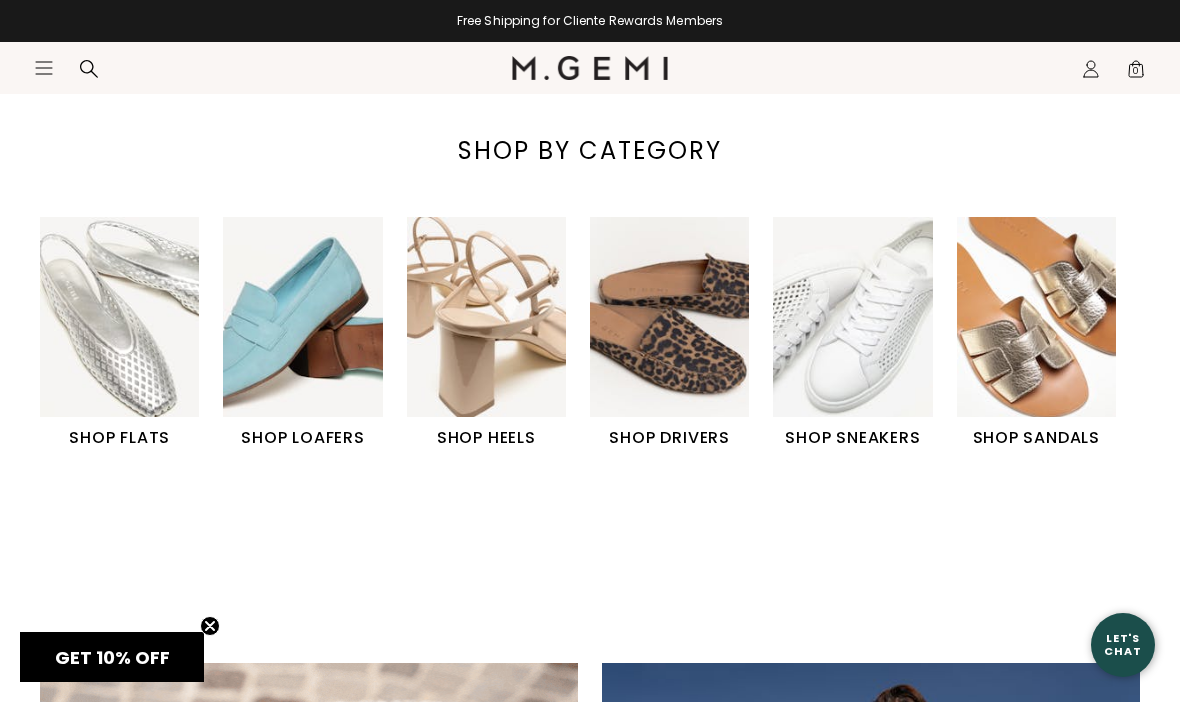 click on "SHOP HEELS" at bounding box center (486, 438) 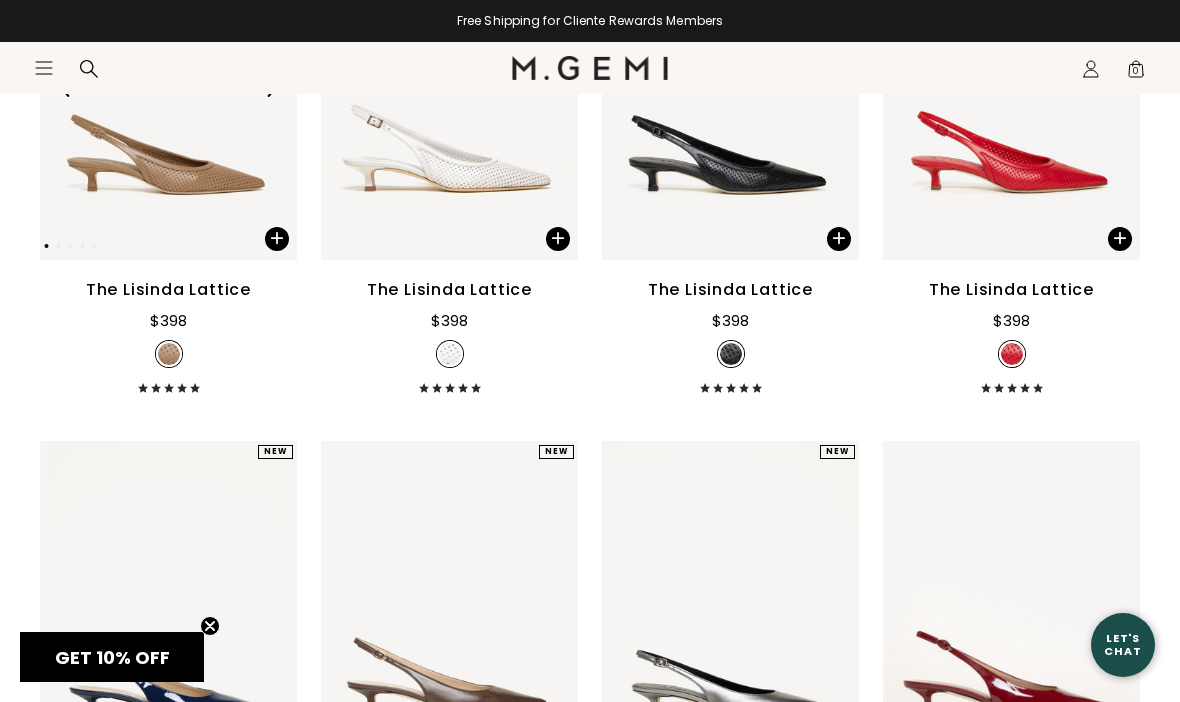 scroll, scrollTop: 560, scrollLeft: 0, axis: vertical 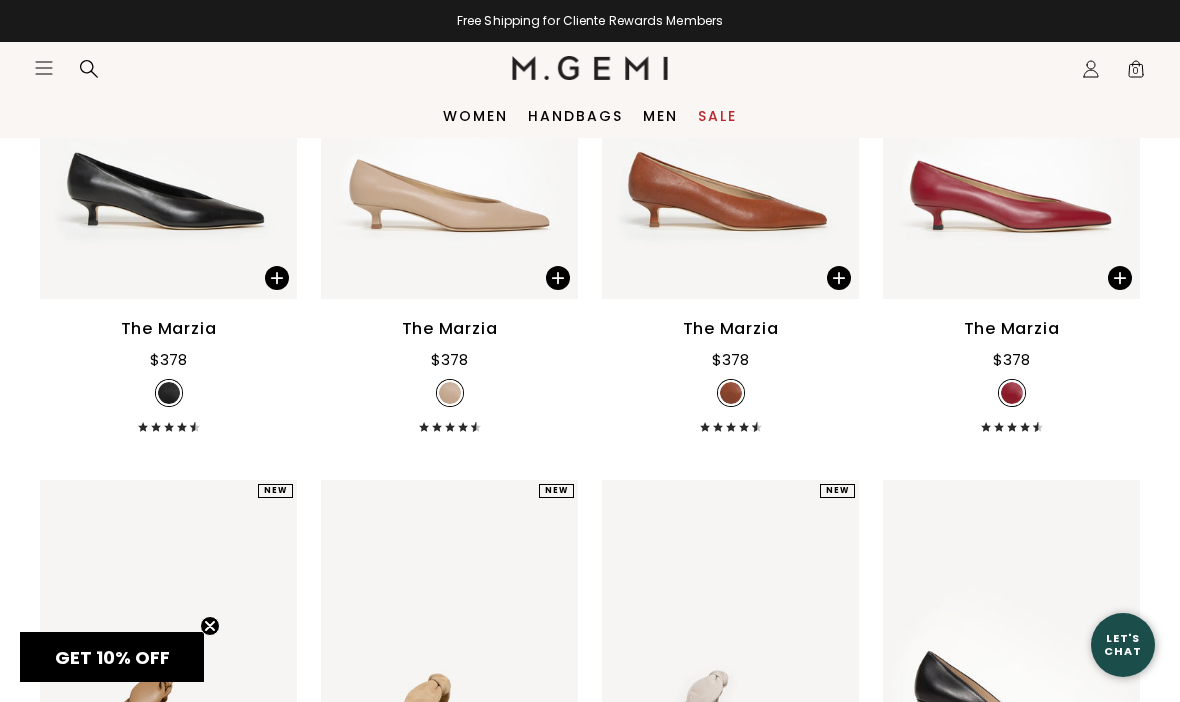 click on "The Marzia" at bounding box center [169, 329] 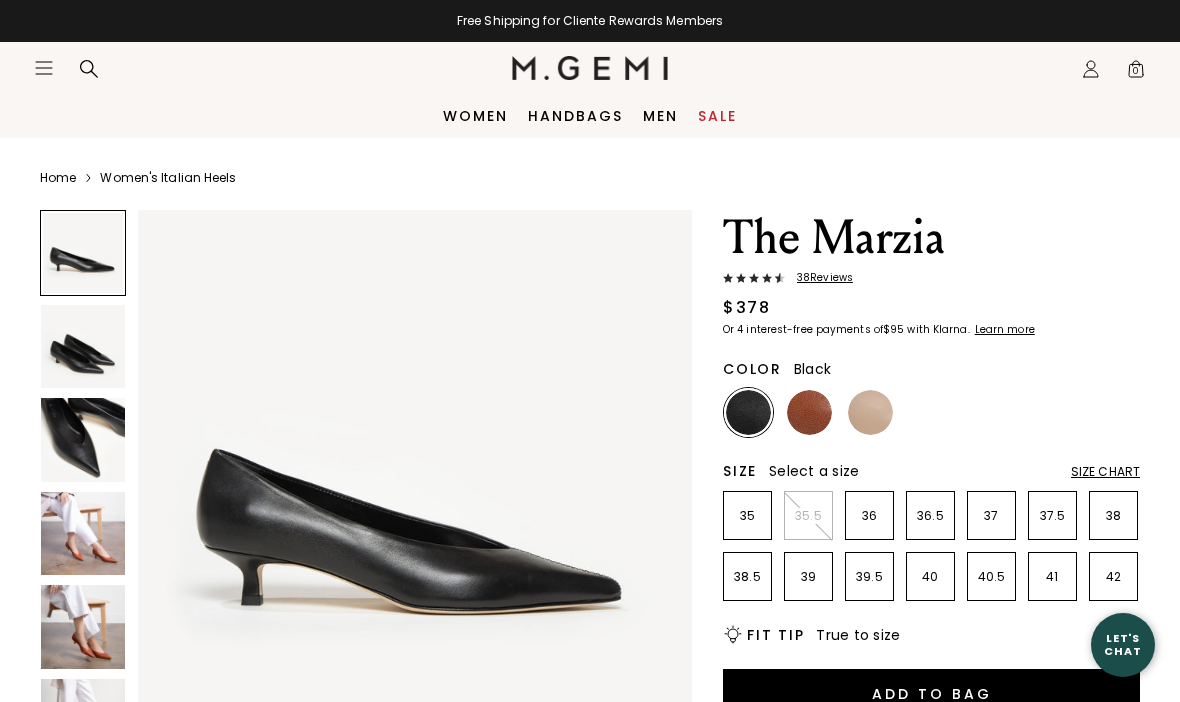 scroll, scrollTop: 0, scrollLeft: 0, axis: both 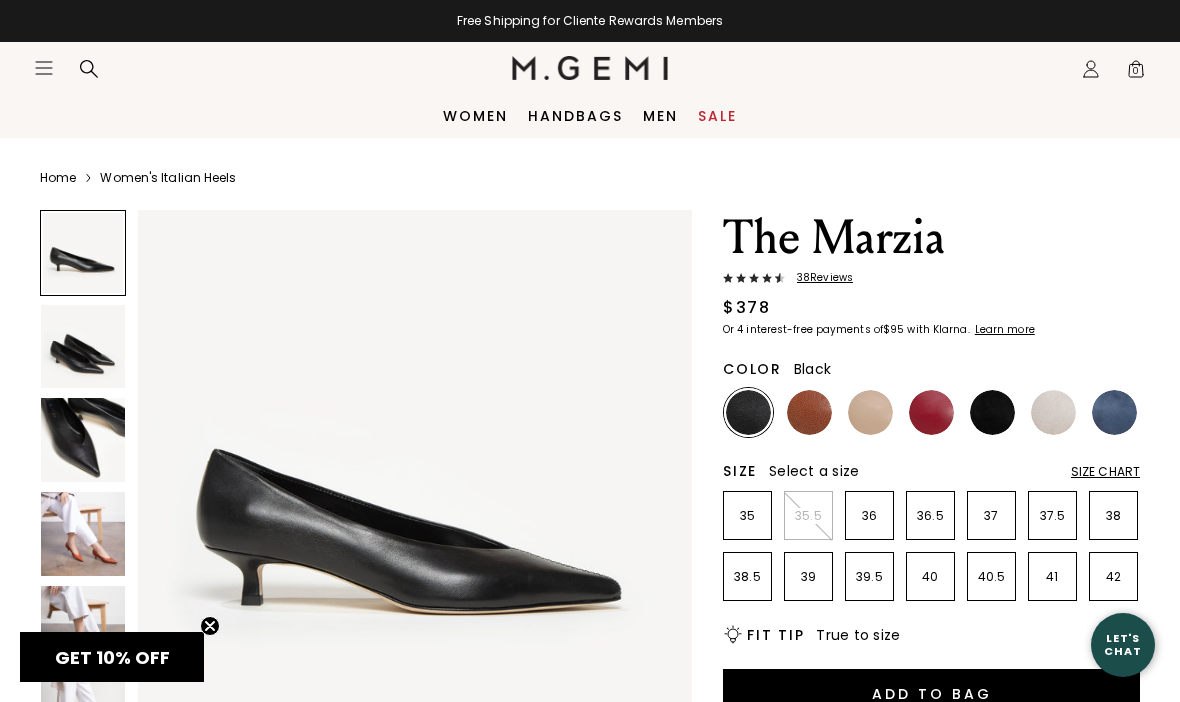 click at bounding box center (748, 412) 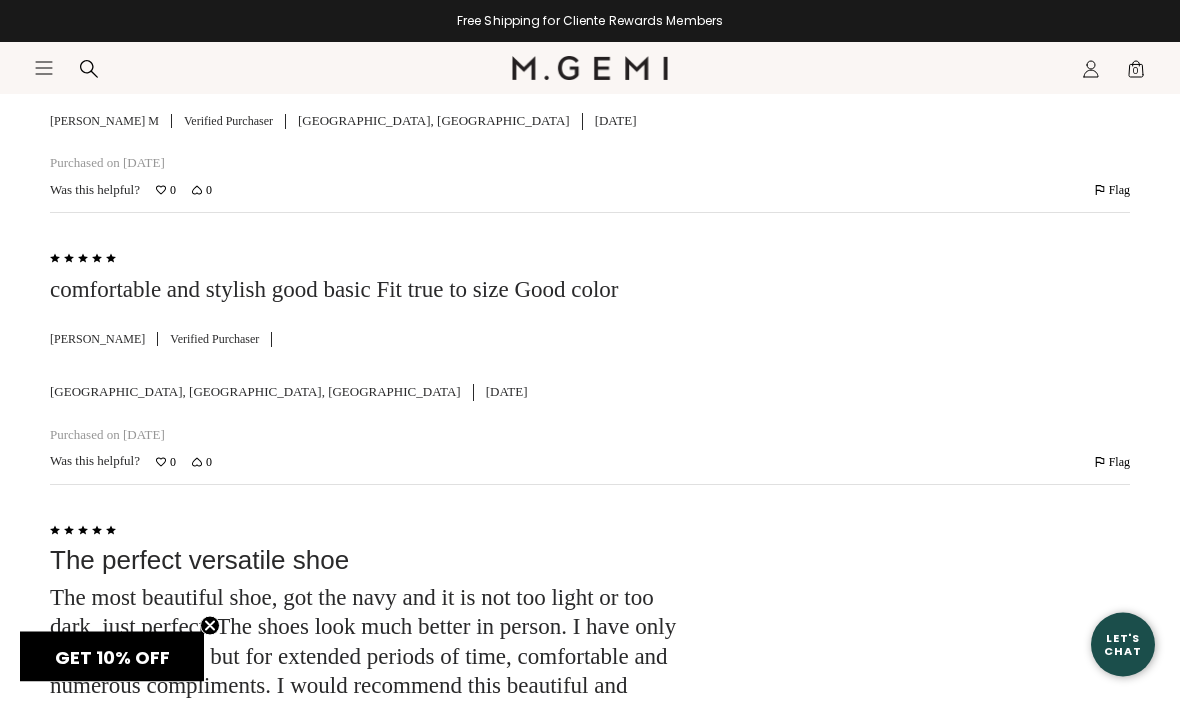 scroll, scrollTop: 5240, scrollLeft: 0, axis: vertical 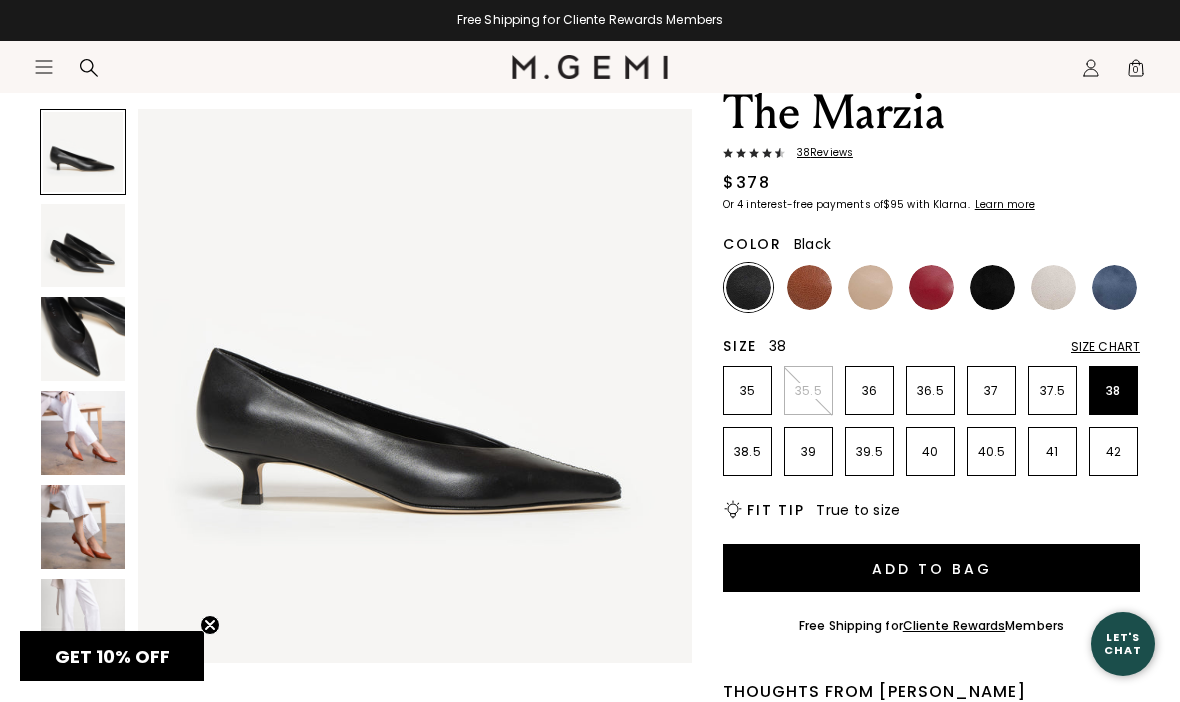 click on "Add to Bag" at bounding box center [931, 569] 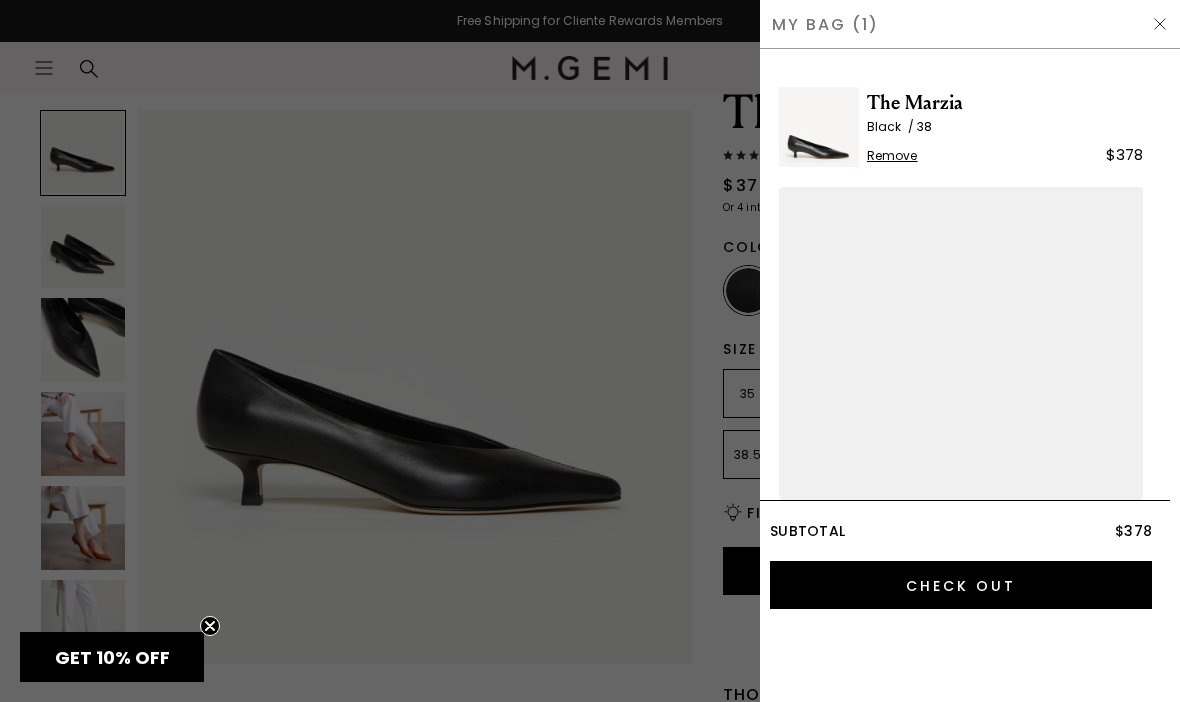 scroll, scrollTop: 1, scrollLeft: 0, axis: vertical 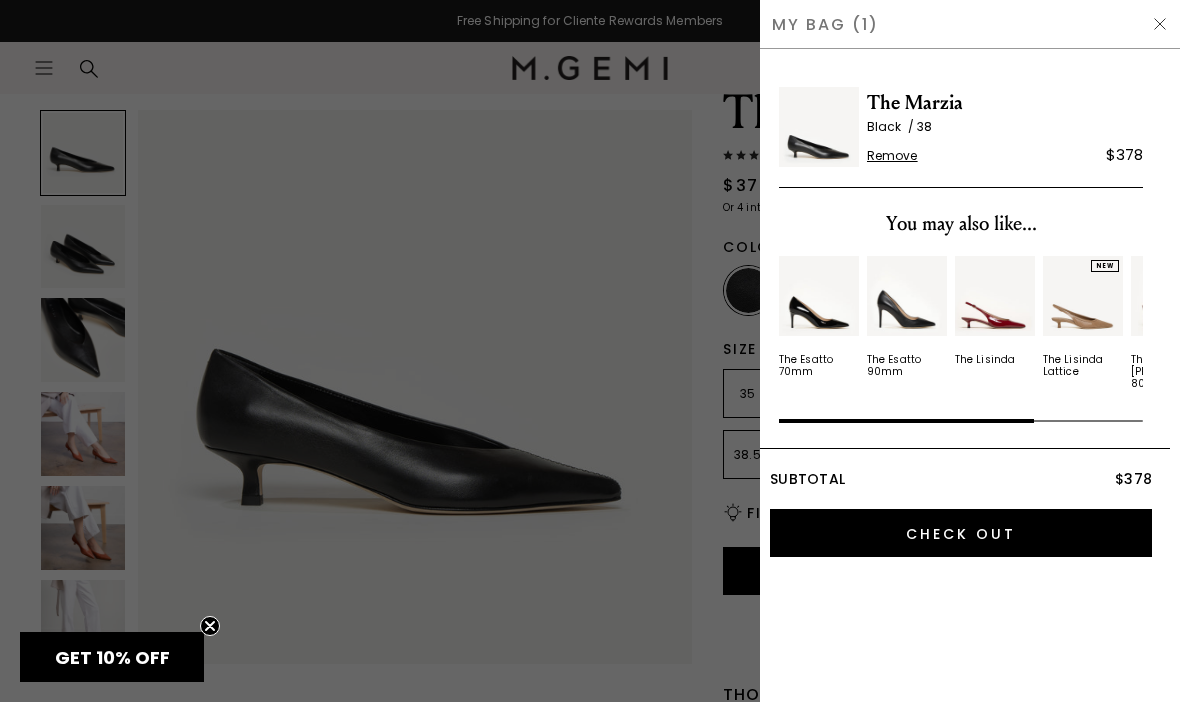 click on "Check Out" at bounding box center (961, 533) 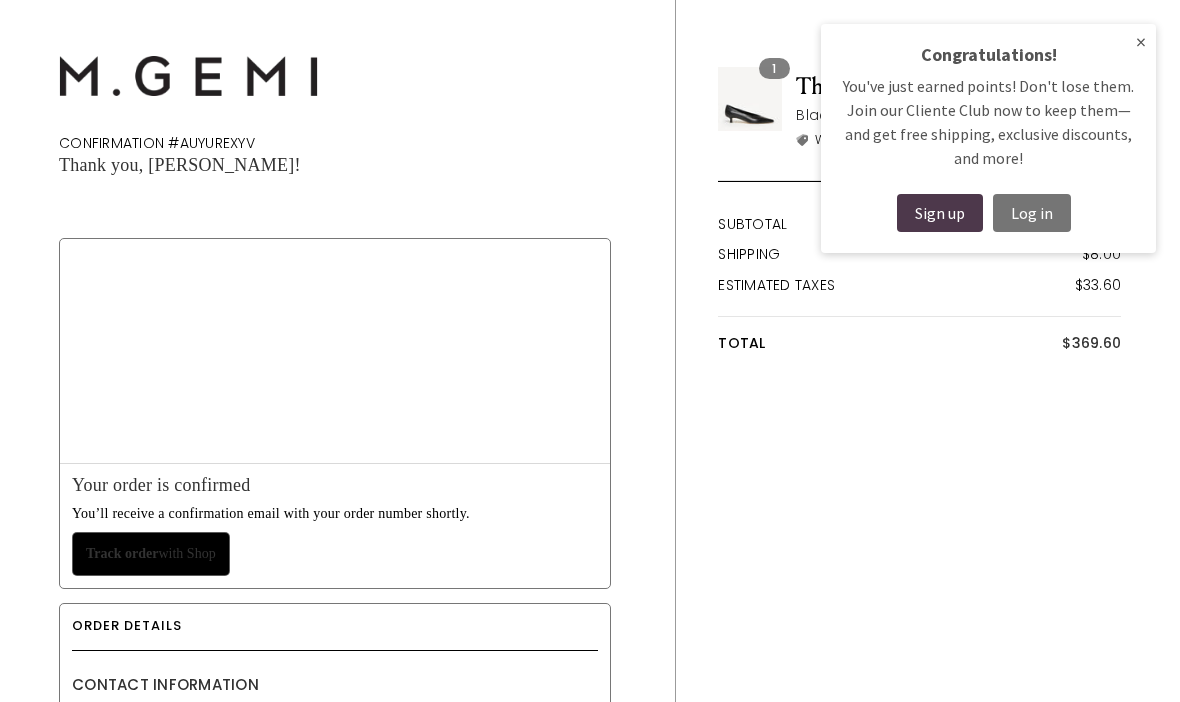scroll, scrollTop: 0, scrollLeft: 0, axis: both 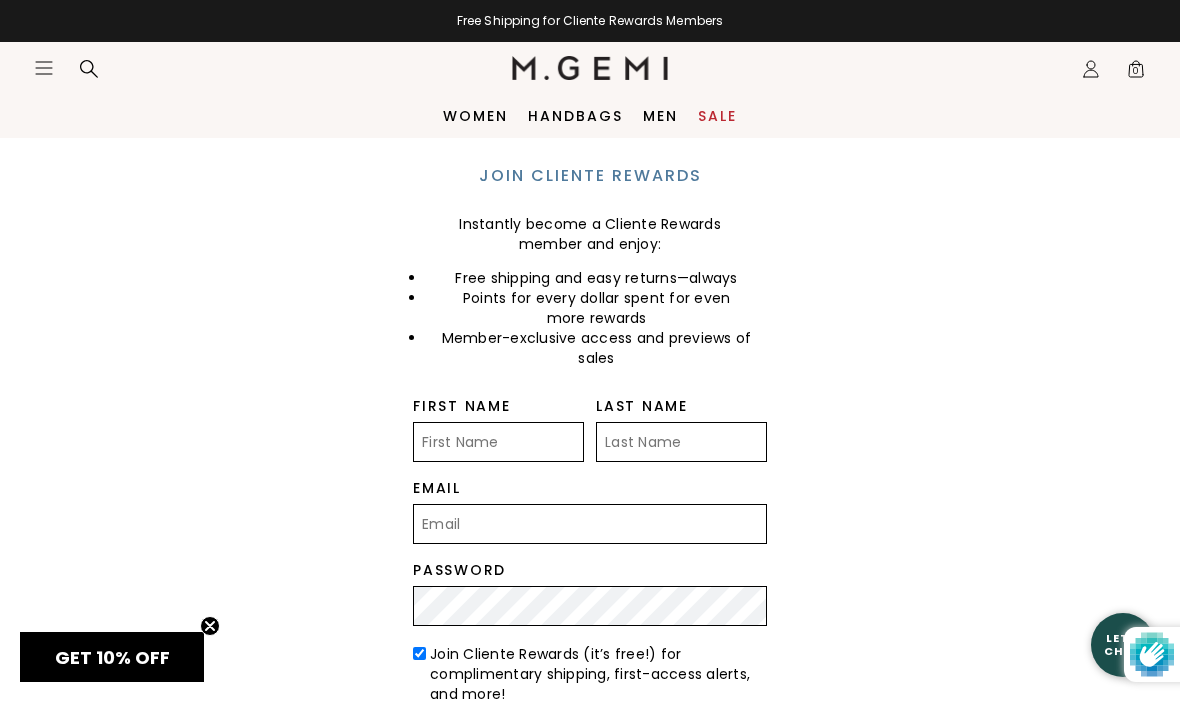 click on "First Name" at bounding box center (498, 442) 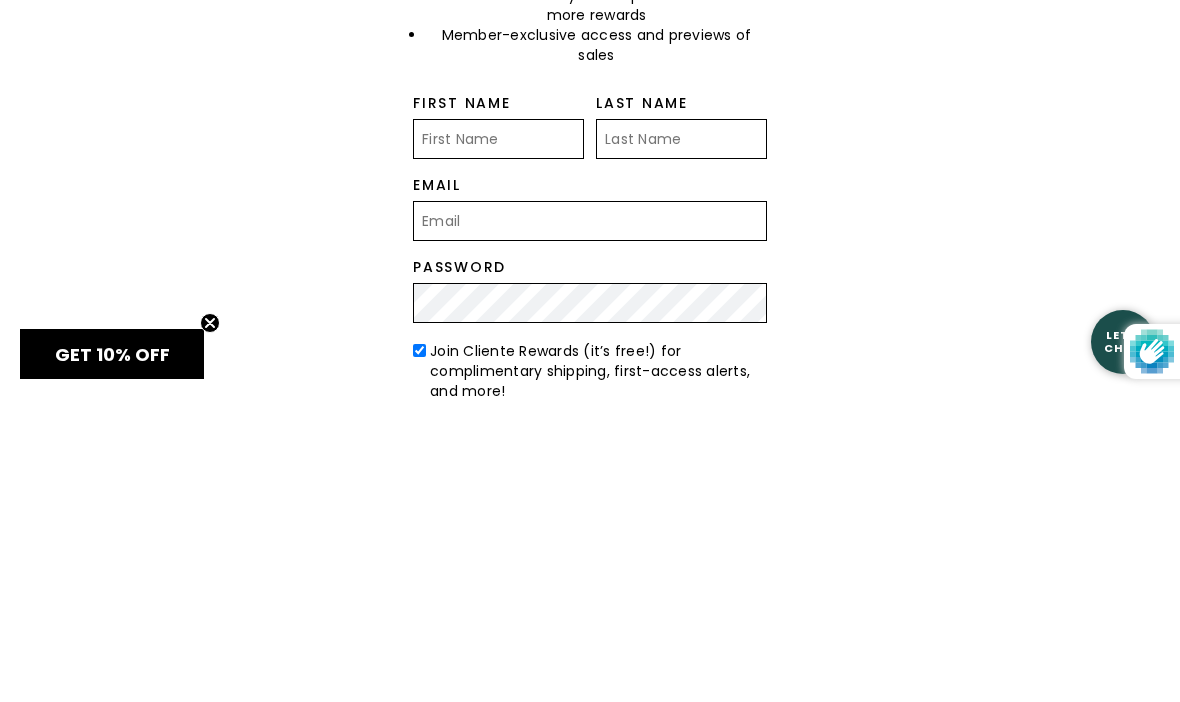 type on "[PERSON_NAME]" 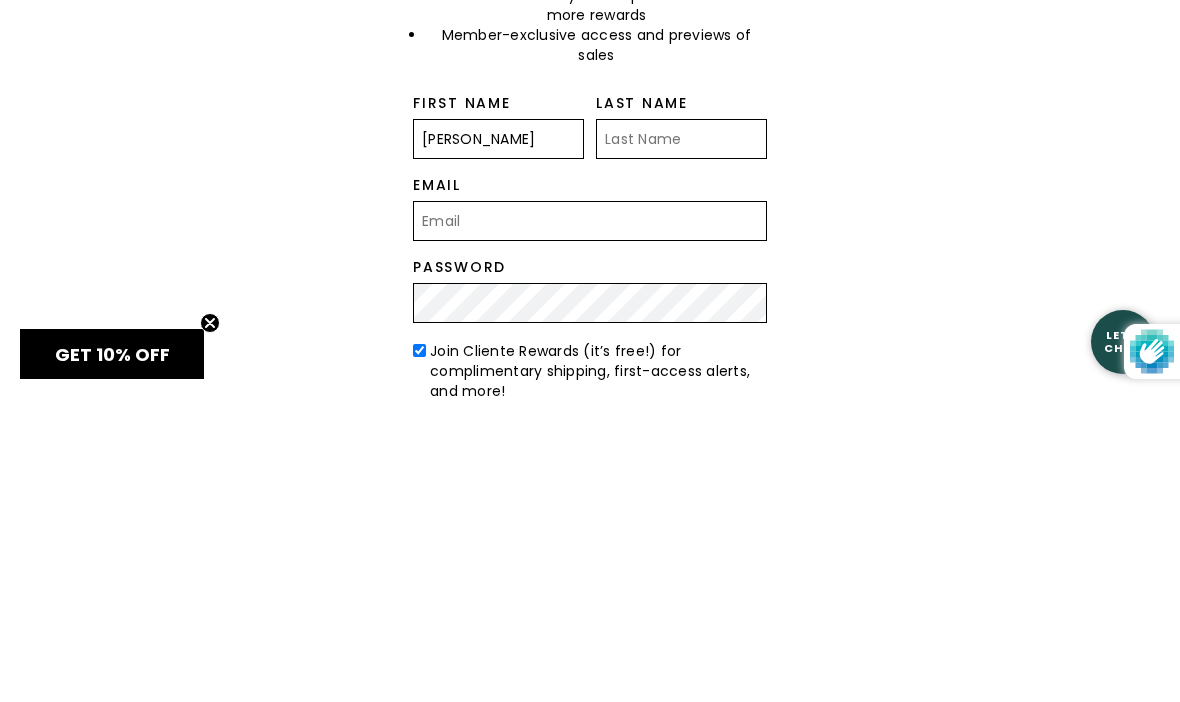 type on "Winter" 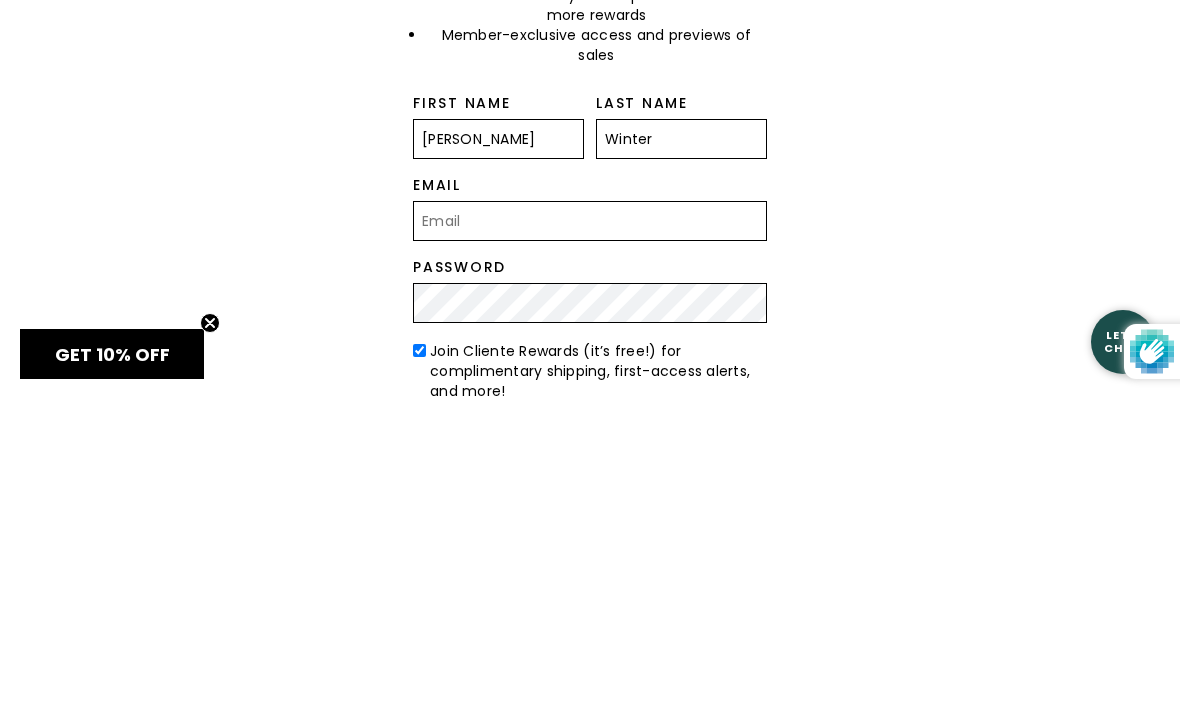 type on "[EMAIL_ADDRESS][DOMAIN_NAME]" 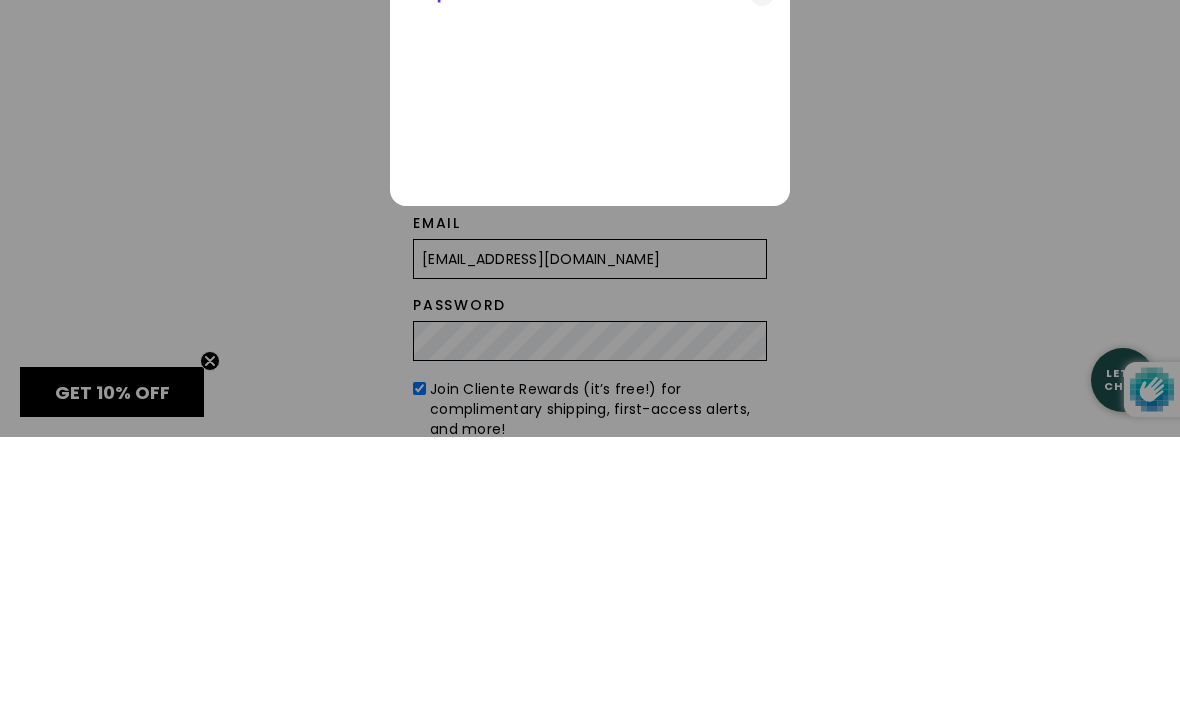 scroll, scrollTop: 265, scrollLeft: 0, axis: vertical 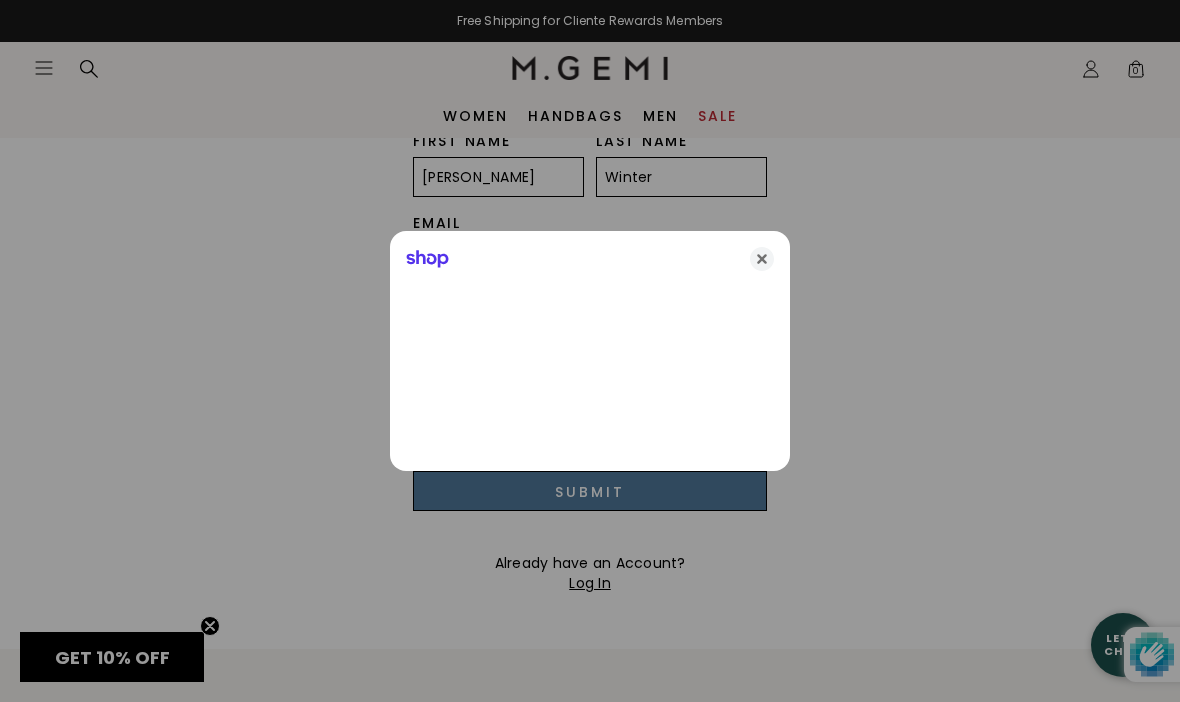 click 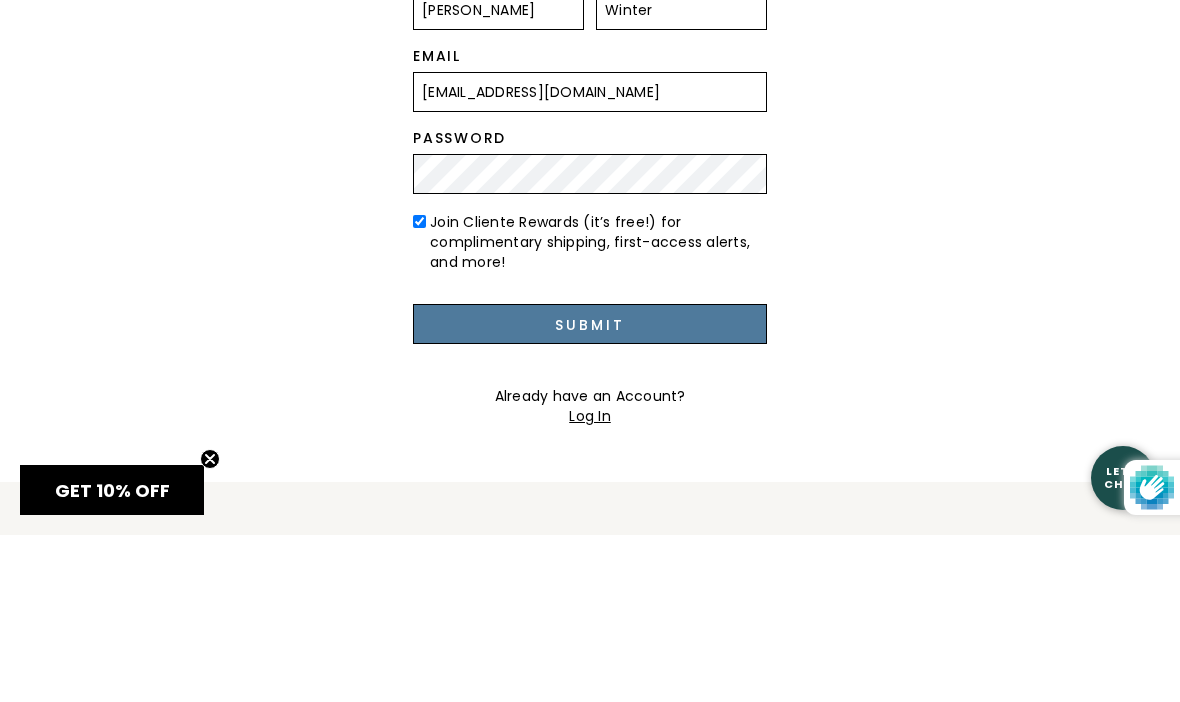 click on "Submit" at bounding box center (590, 491) 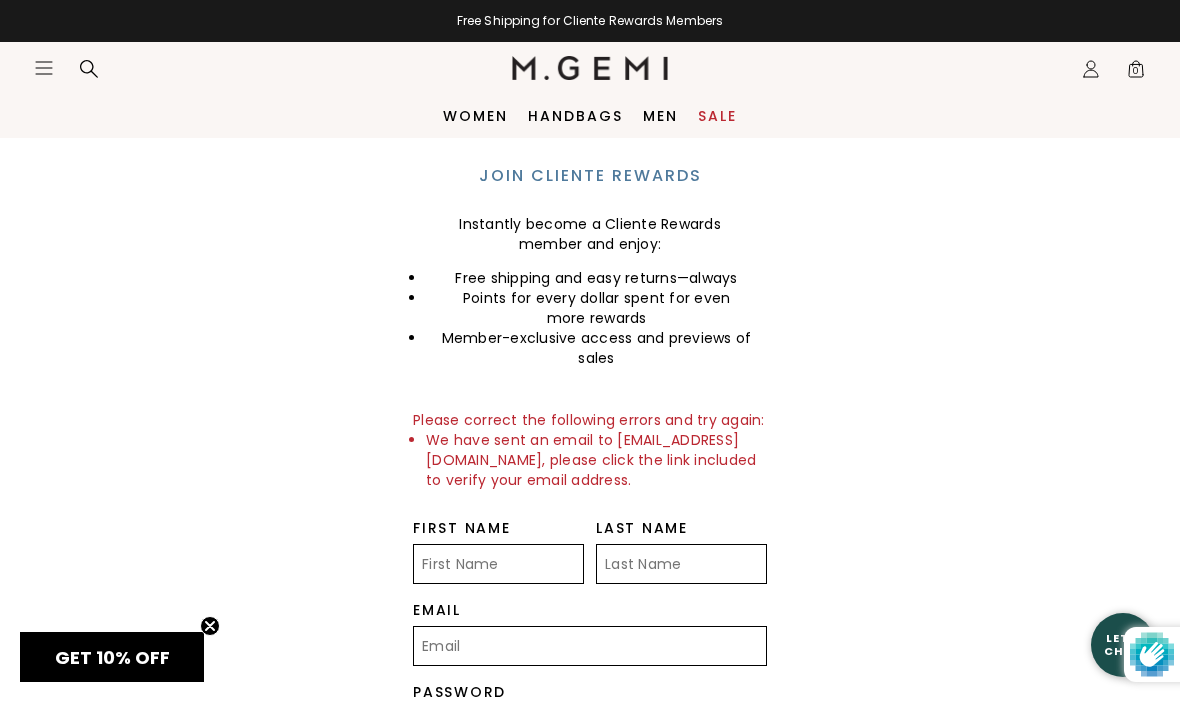 scroll, scrollTop: 0, scrollLeft: 0, axis: both 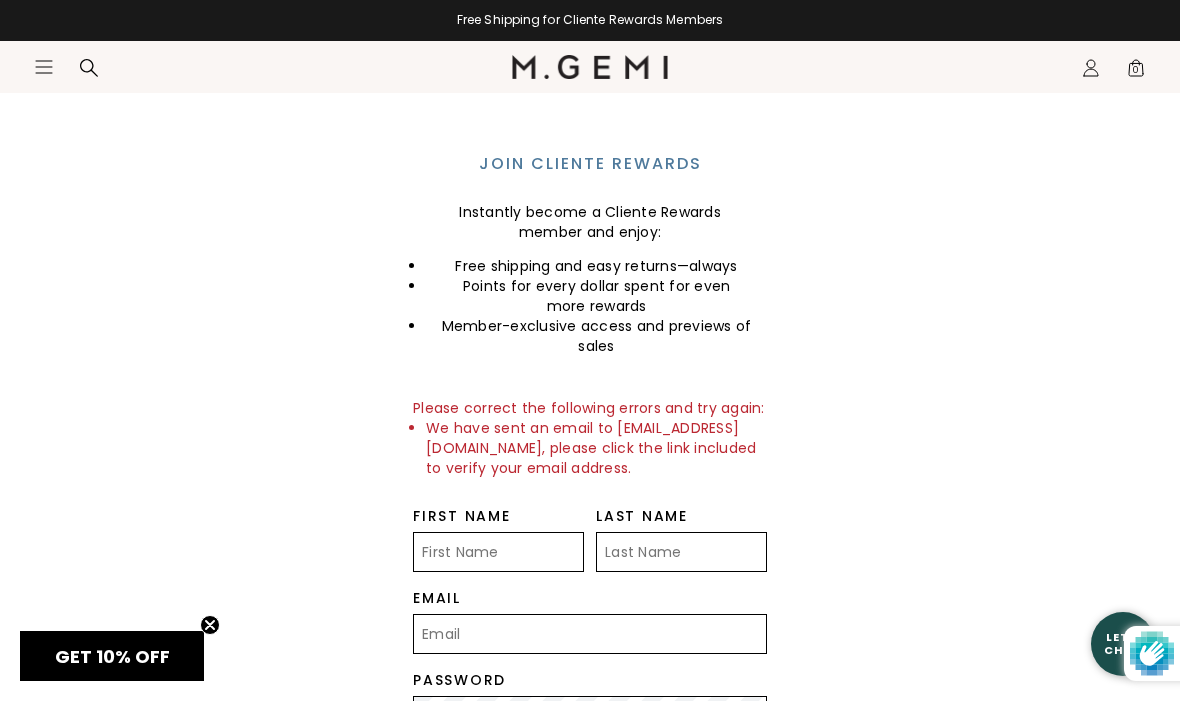 click on "First Name" at bounding box center (498, 553) 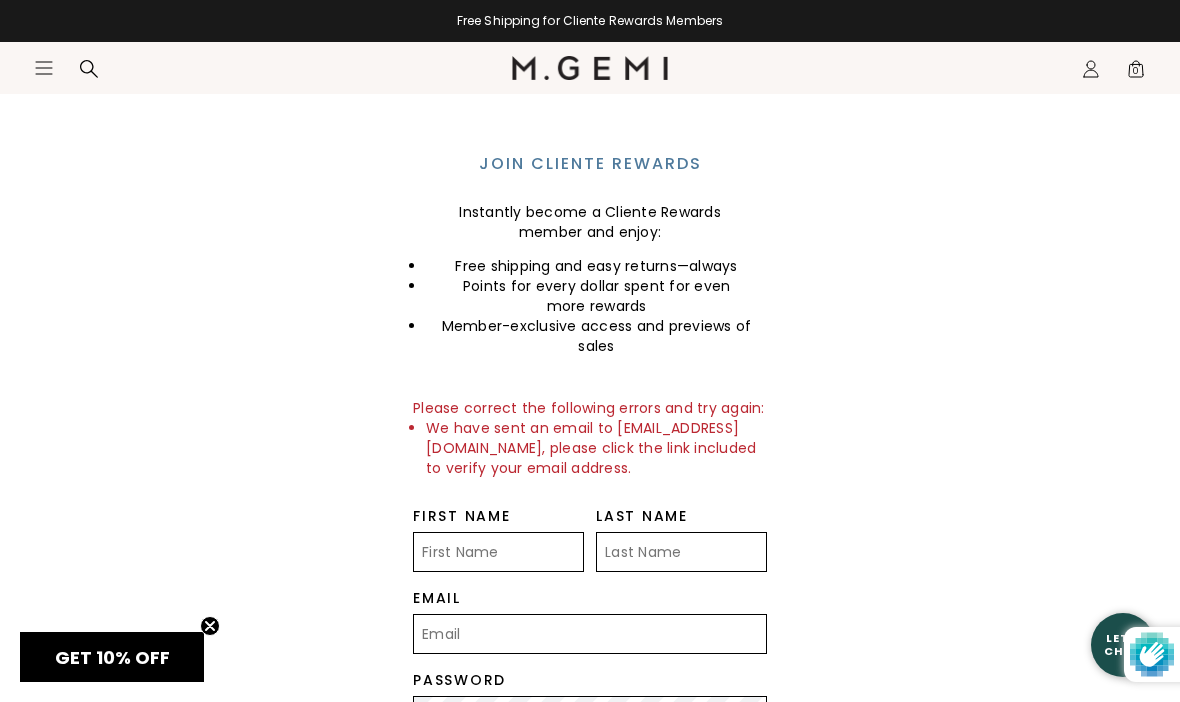 scroll, scrollTop: 11, scrollLeft: 0, axis: vertical 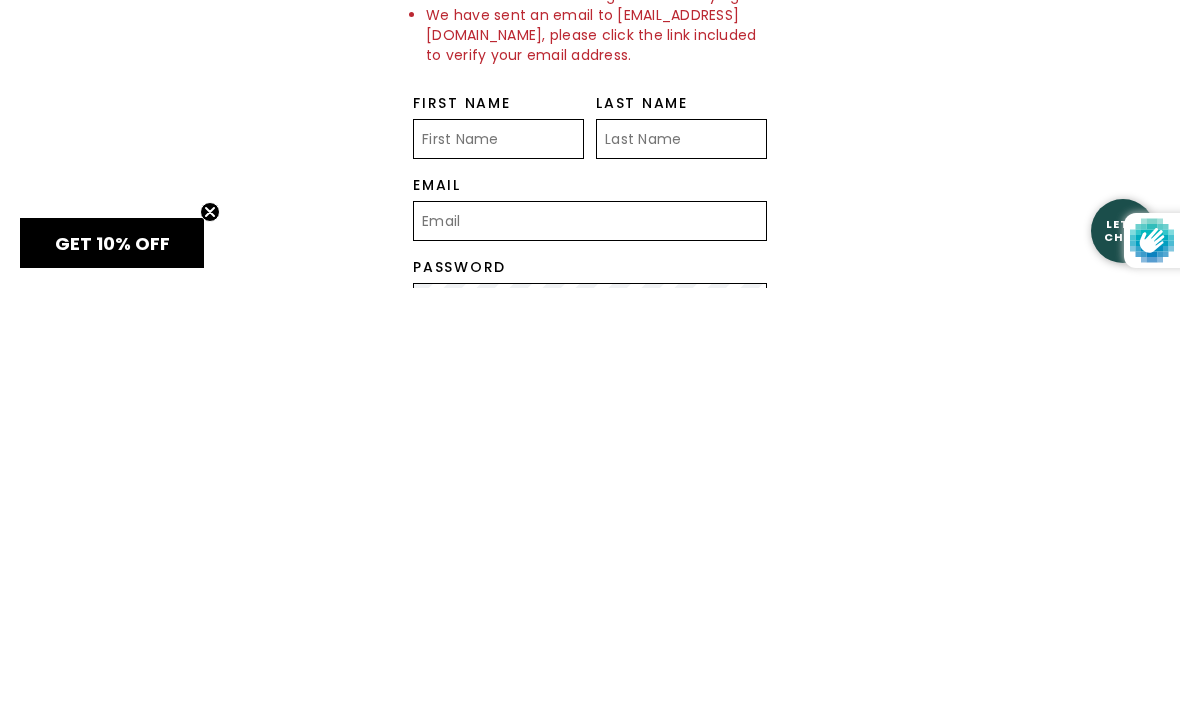 type on "[PERSON_NAME]" 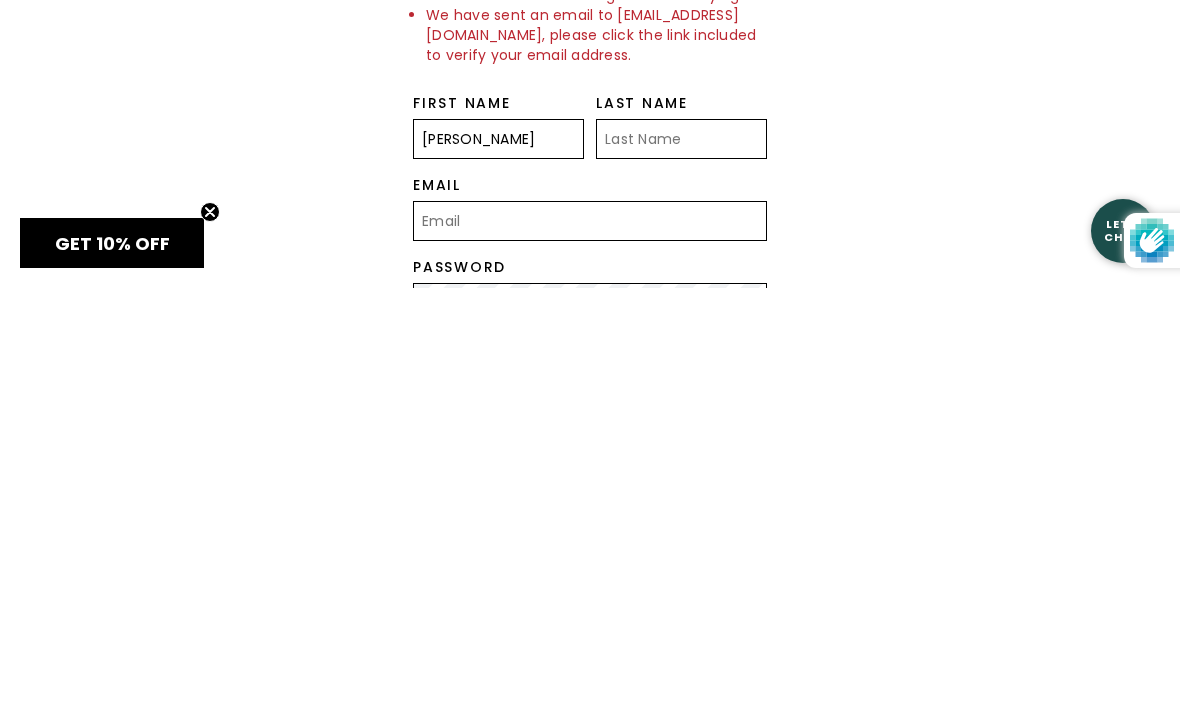 type on "Winter" 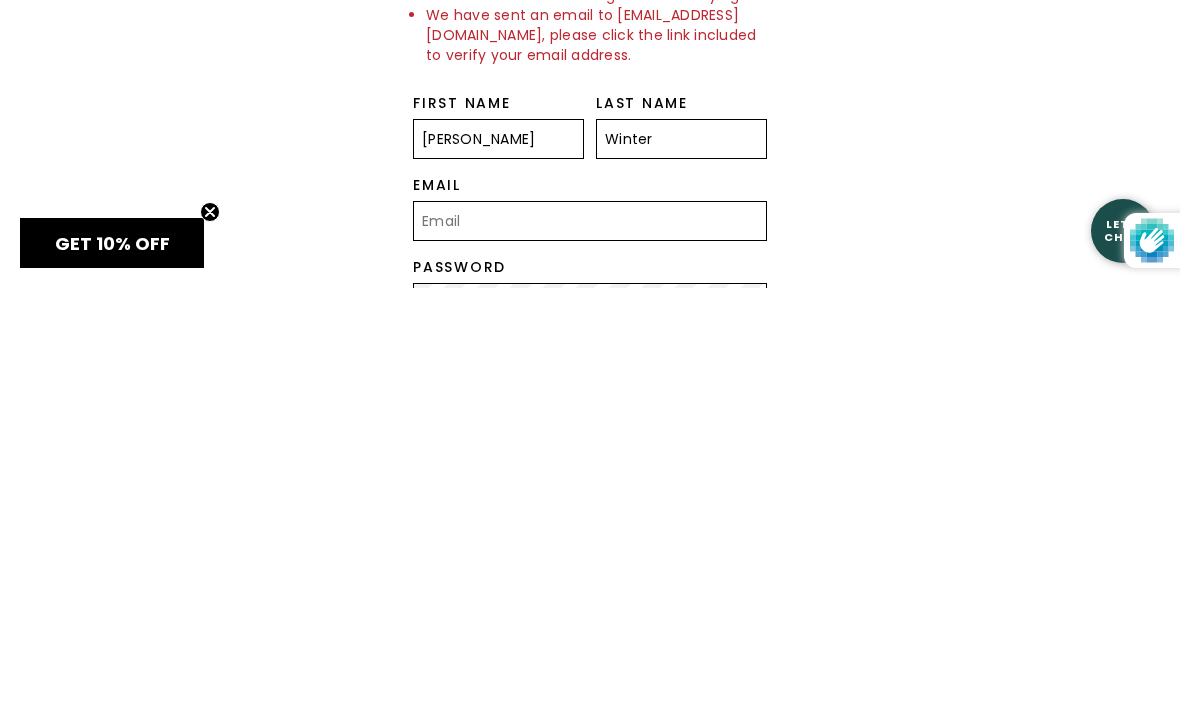 type on "[EMAIL_ADDRESS][DOMAIN_NAME]" 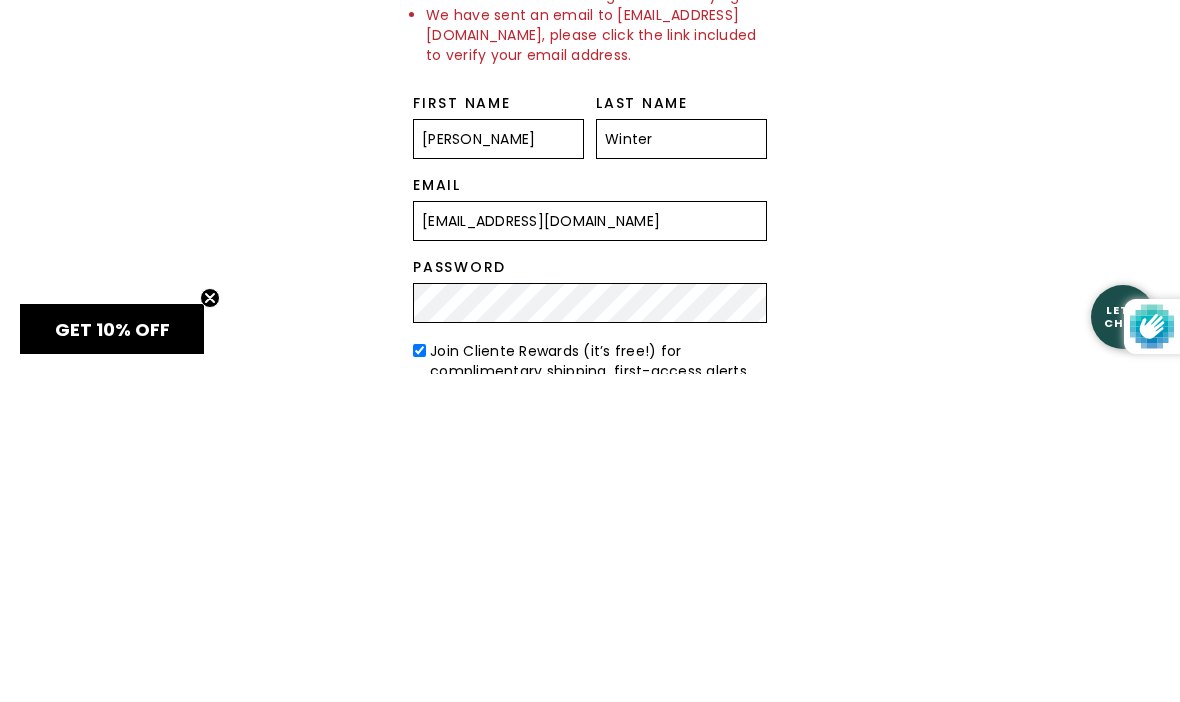 scroll, scrollTop: 0, scrollLeft: 0, axis: both 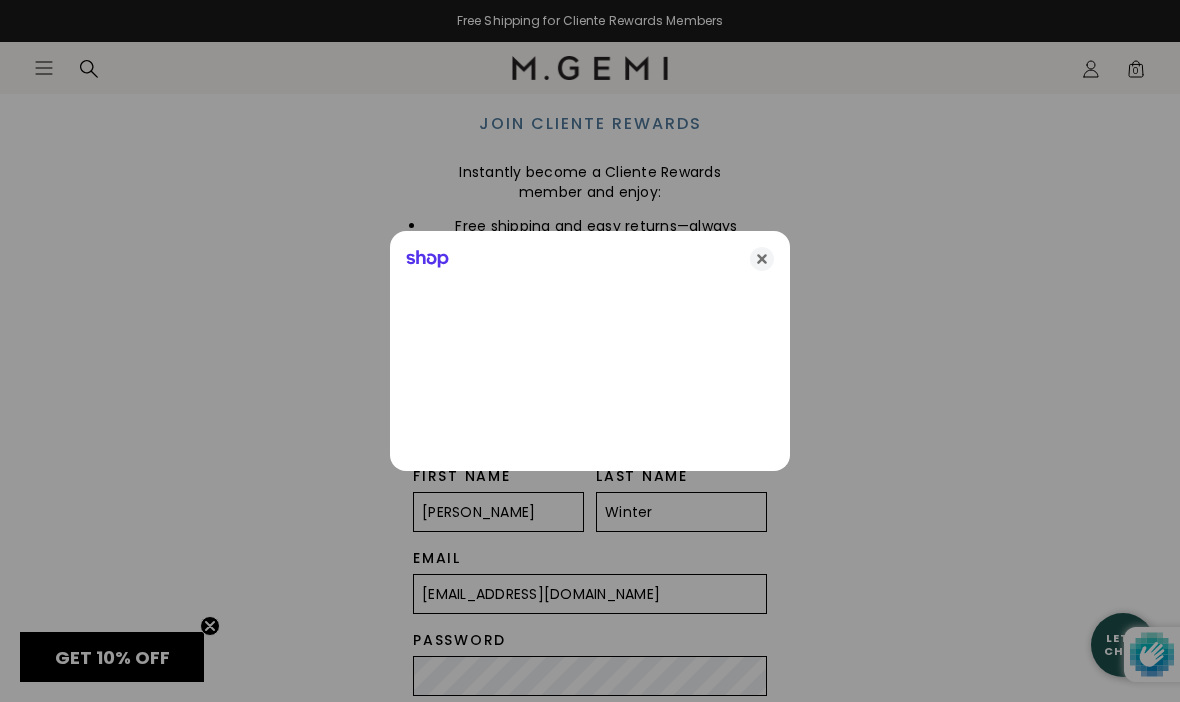 click 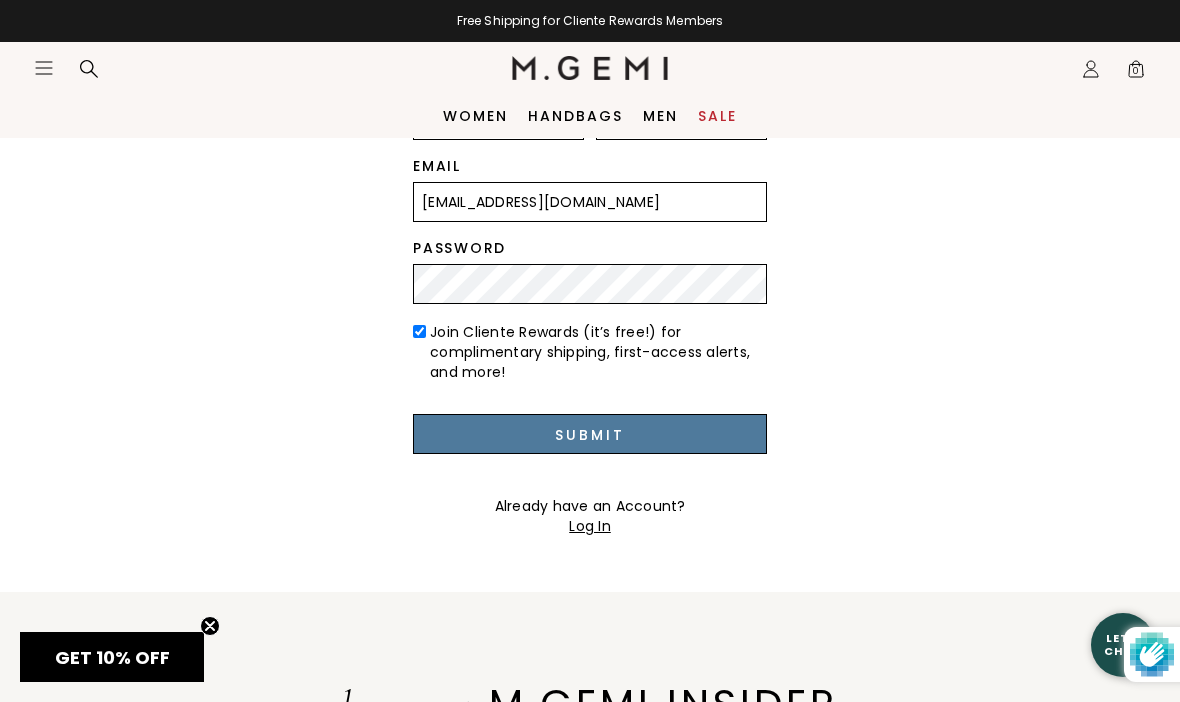 scroll, scrollTop: 446, scrollLeft: 0, axis: vertical 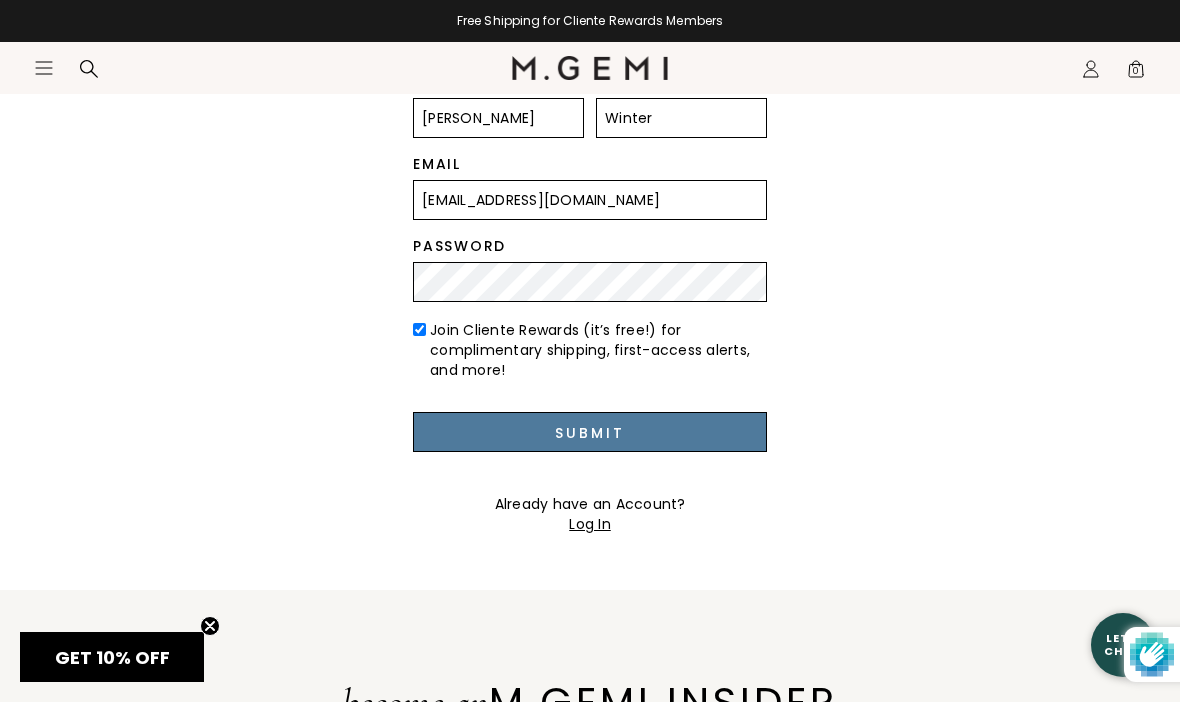 click on "Submit" at bounding box center [590, 432] 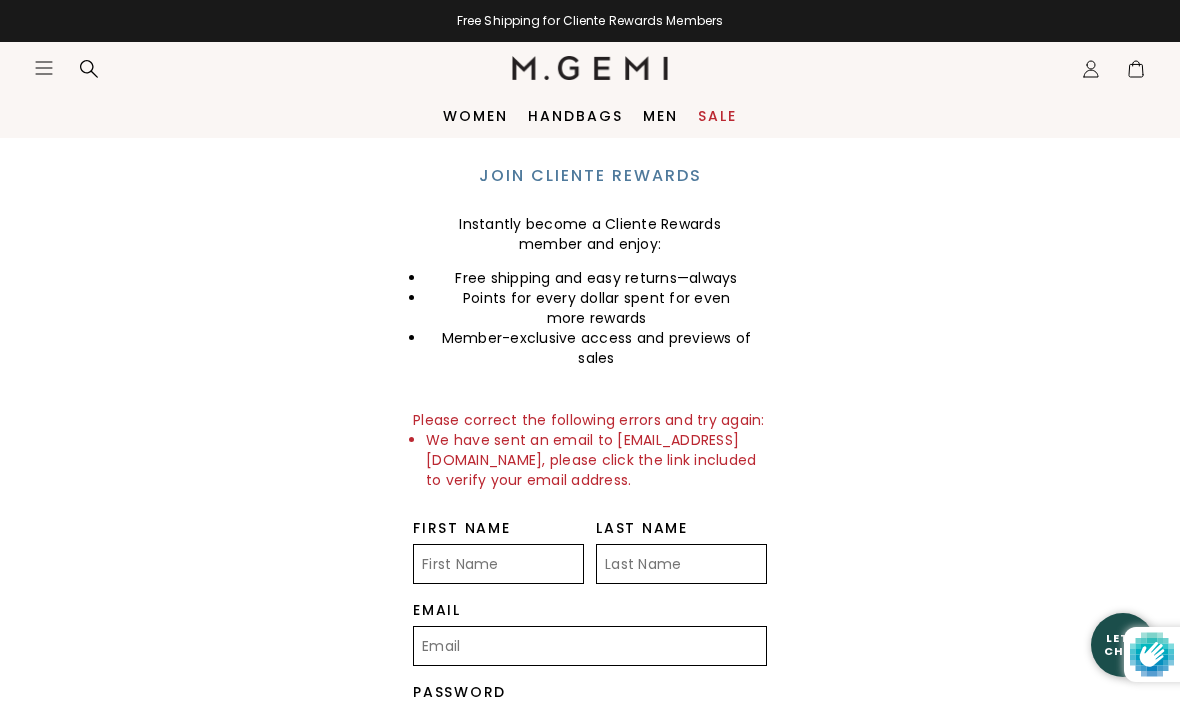scroll, scrollTop: 0, scrollLeft: 0, axis: both 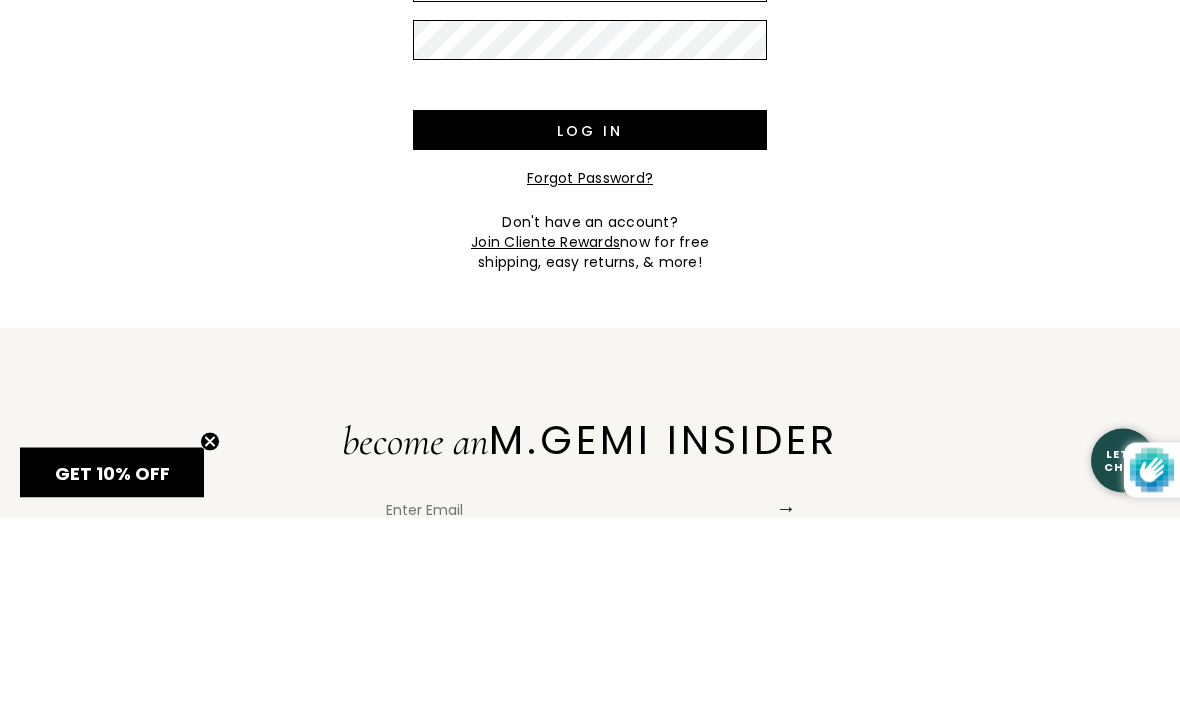 click on "Email" at bounding box center (590, 167) 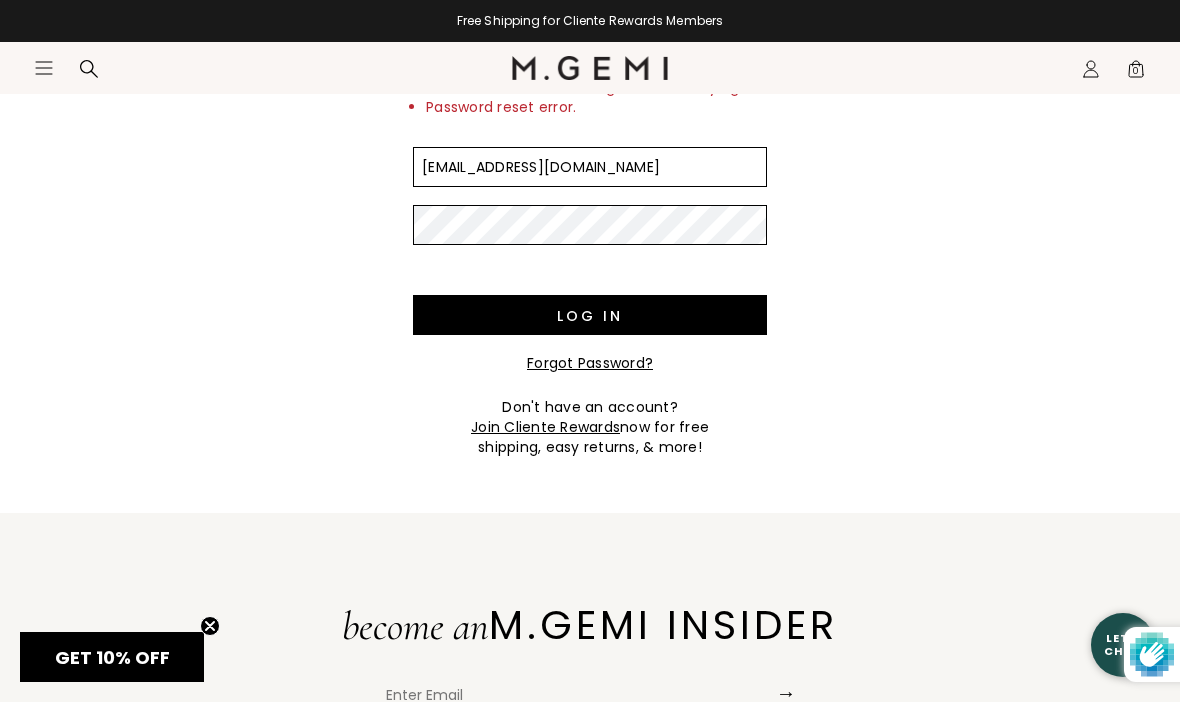 click on "Log in" at bounding box center [590, 315] 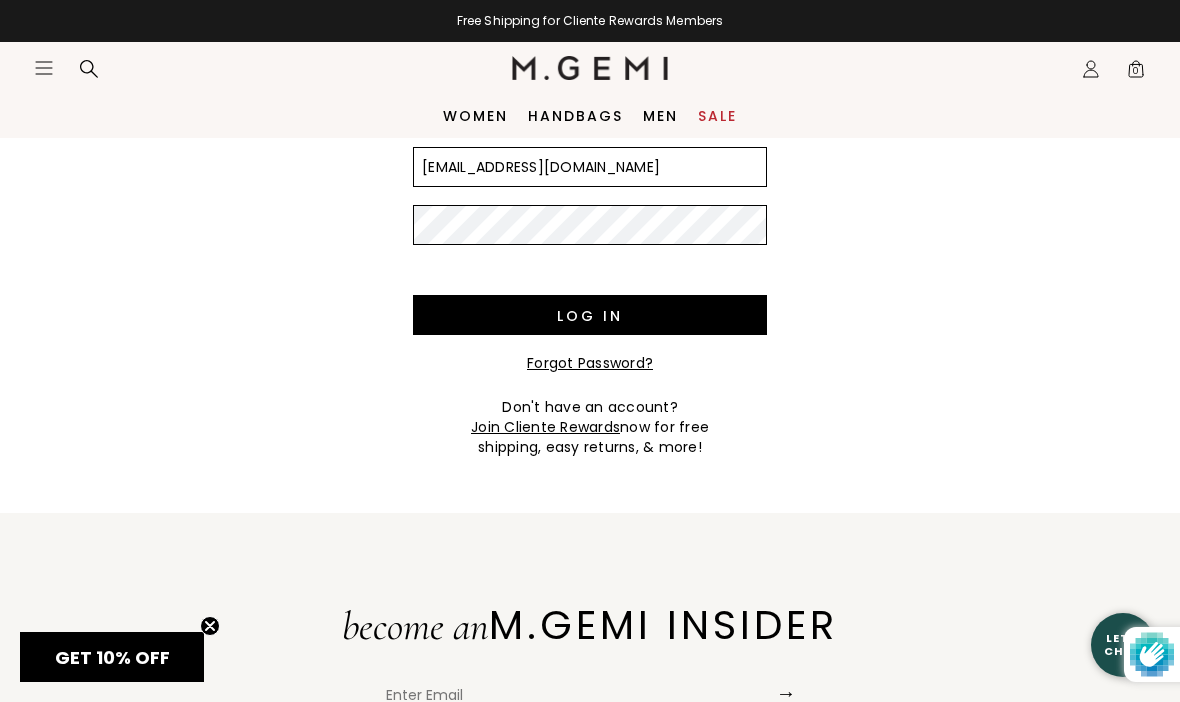 click on "Free Shipping for Cliente Rewards Members" at bounding box center [590, 21] 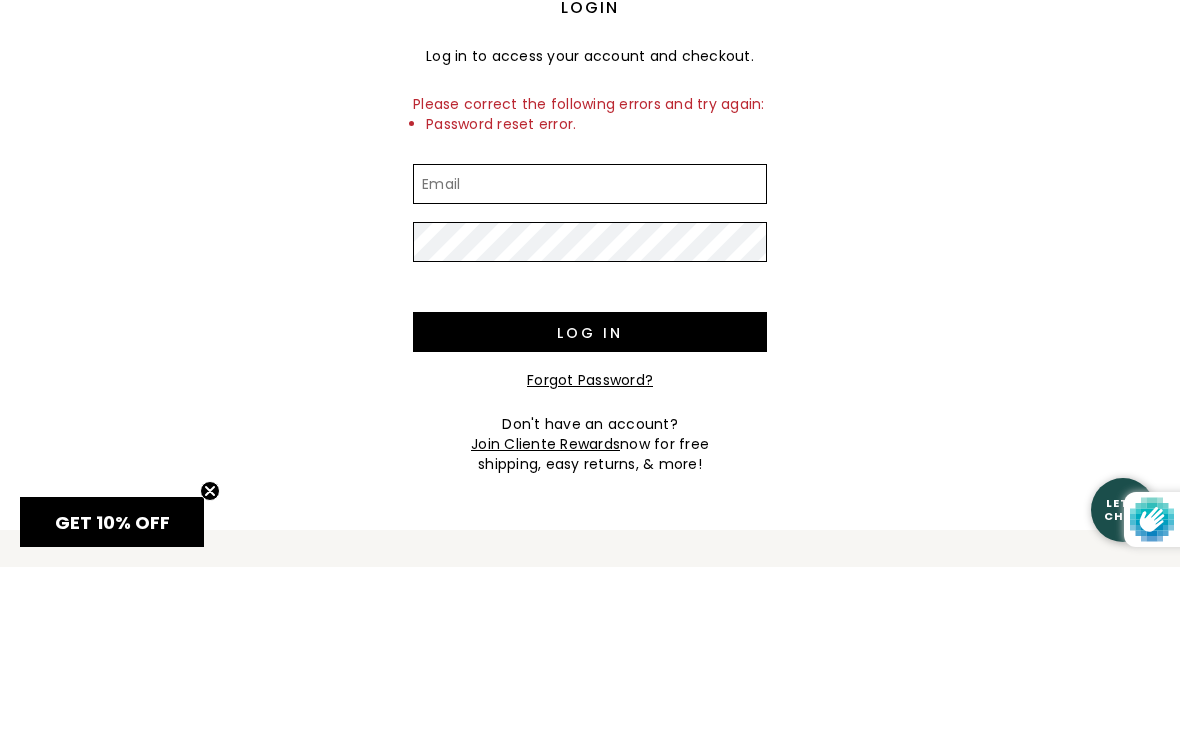 scroll, scrollTop: 168, scrollLeft: 0, axis: vertical 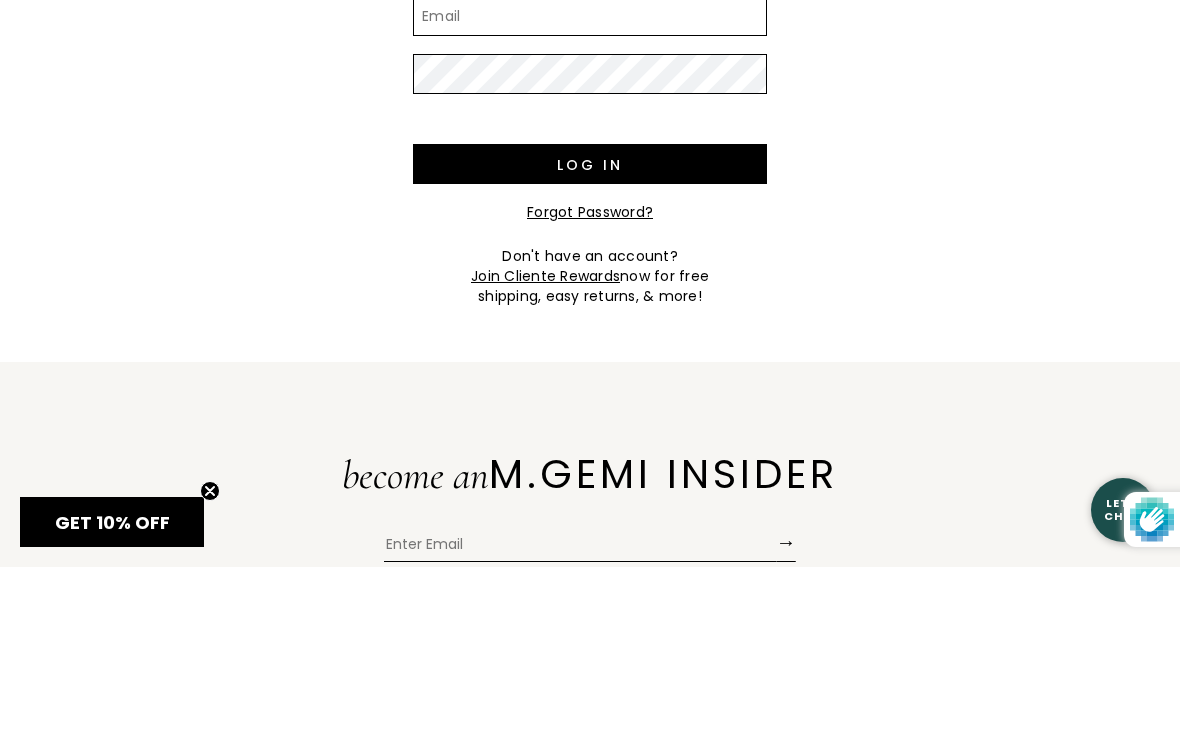 click on "Email" at bounding box center (590, 184) 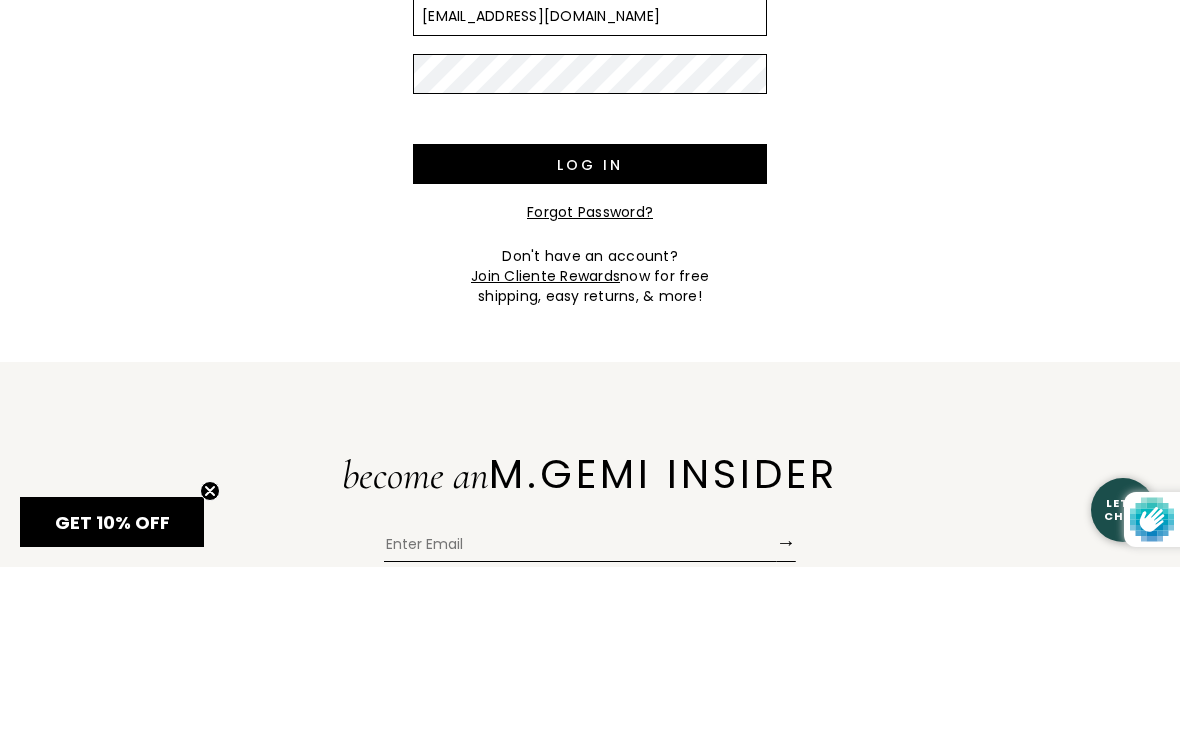 scroll, scrollTop: 168, scrollLeft: 0, axis: vertical 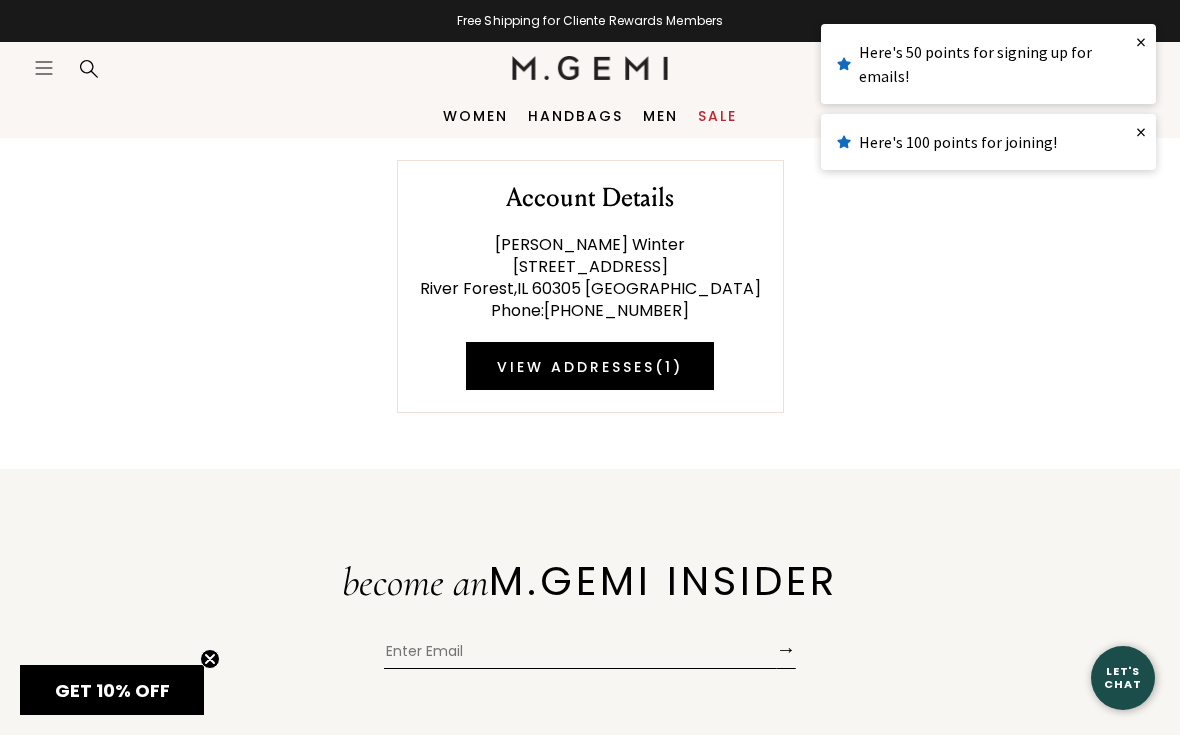 click on "×" at bounding box center [1141, 42] 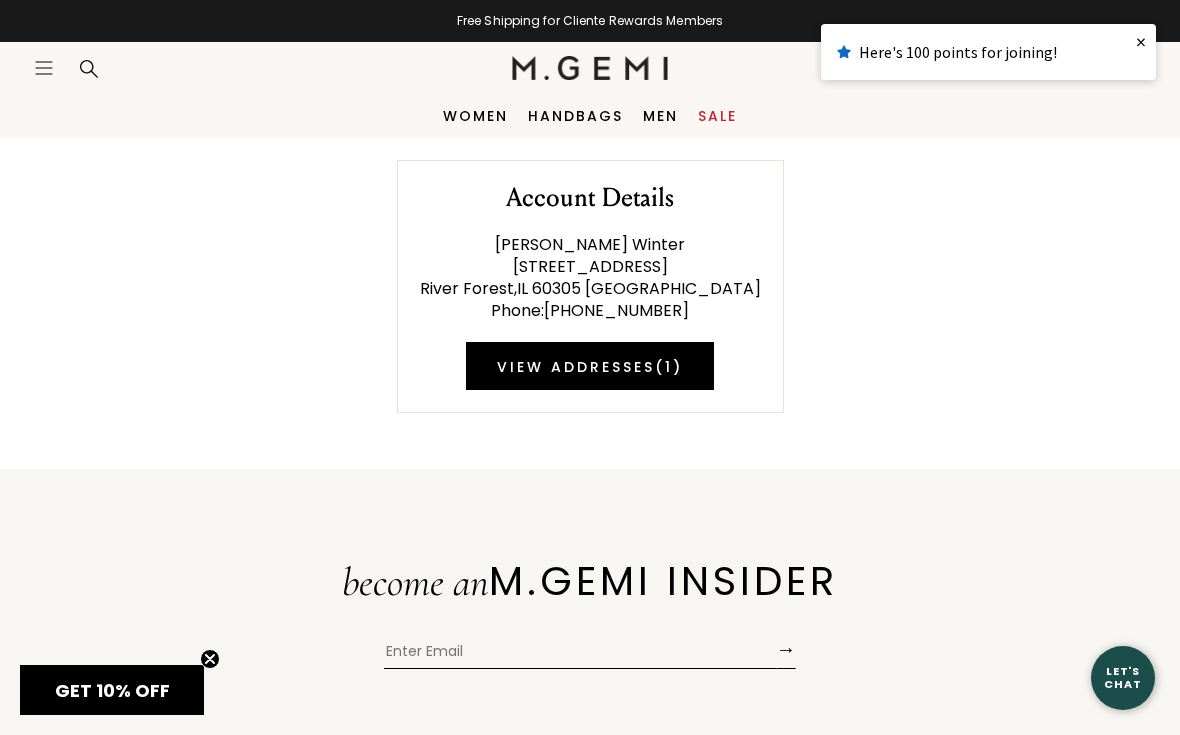 click on "×" at bounding box center [1141, 42] 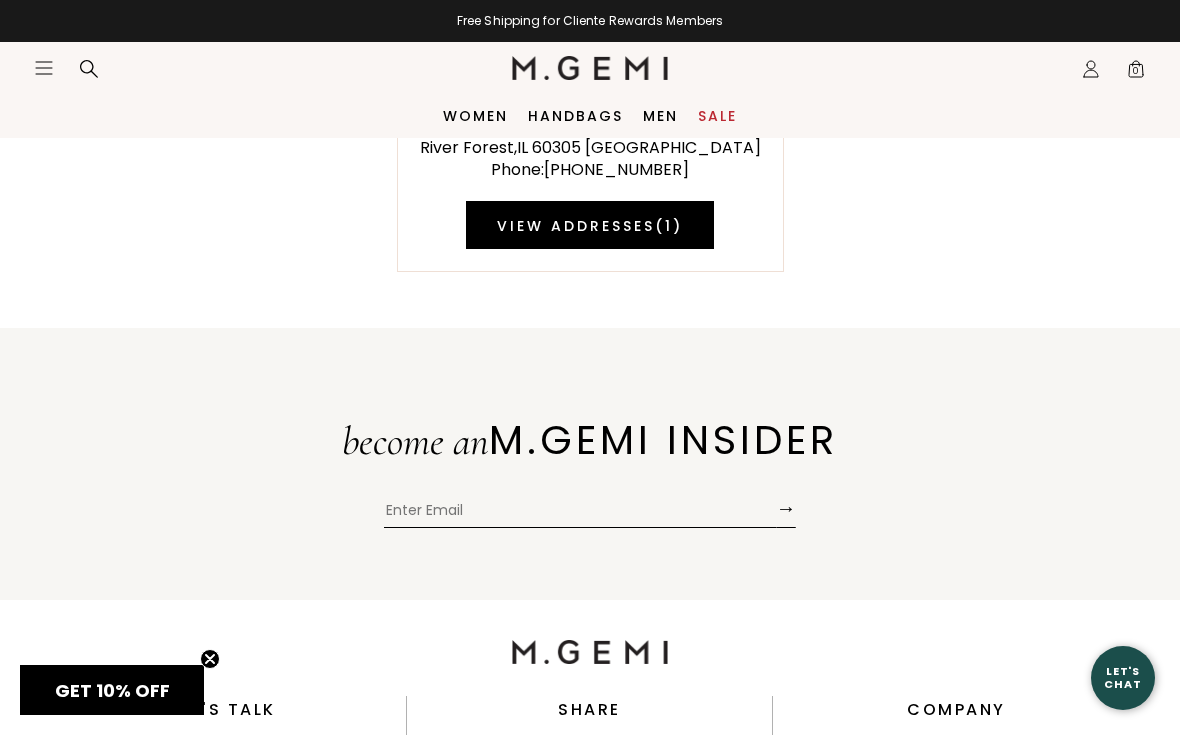 scroll, scrollTop: 0, scrollLeft: 0, axis: both 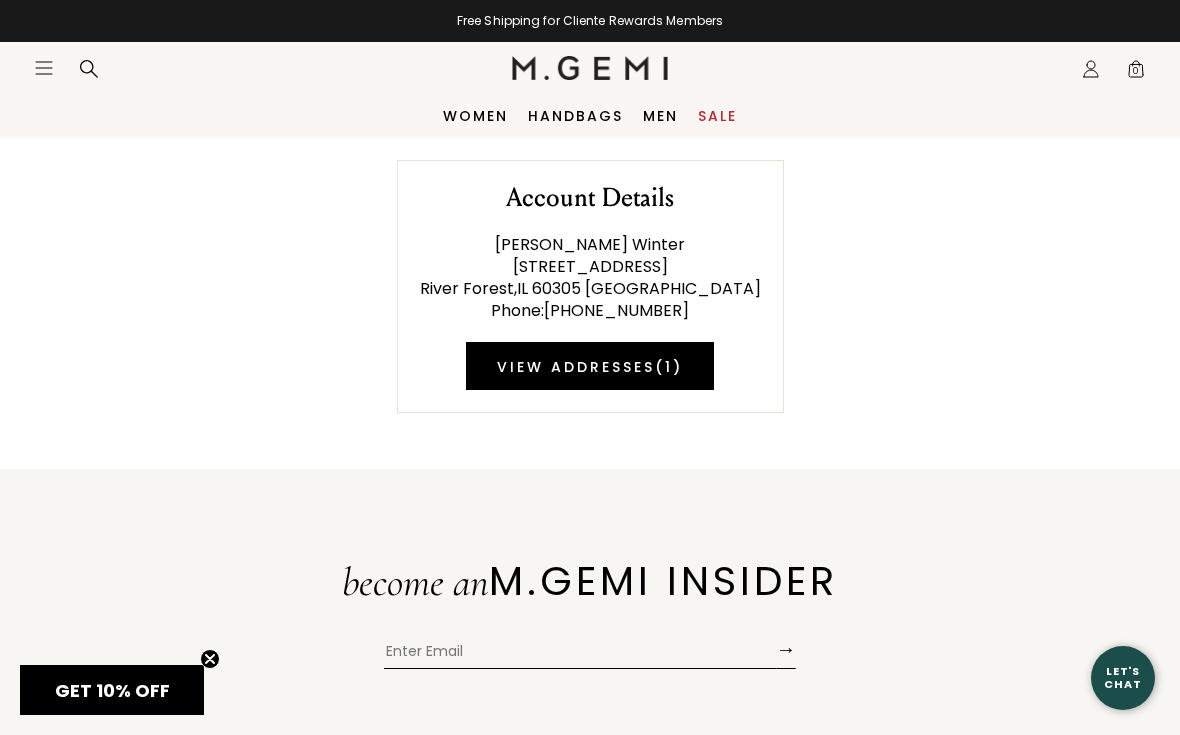 click on "Icons/20x20/profile@2x" 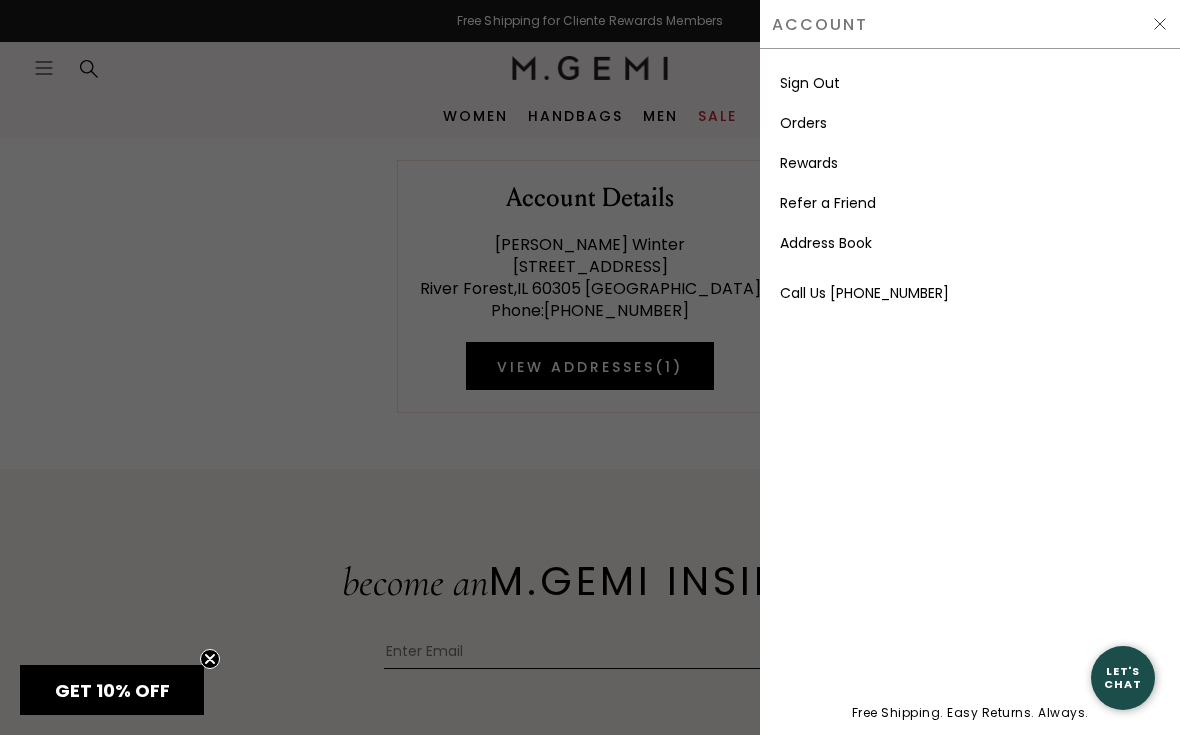 click on "Orders" at bounding box center [803, 123] 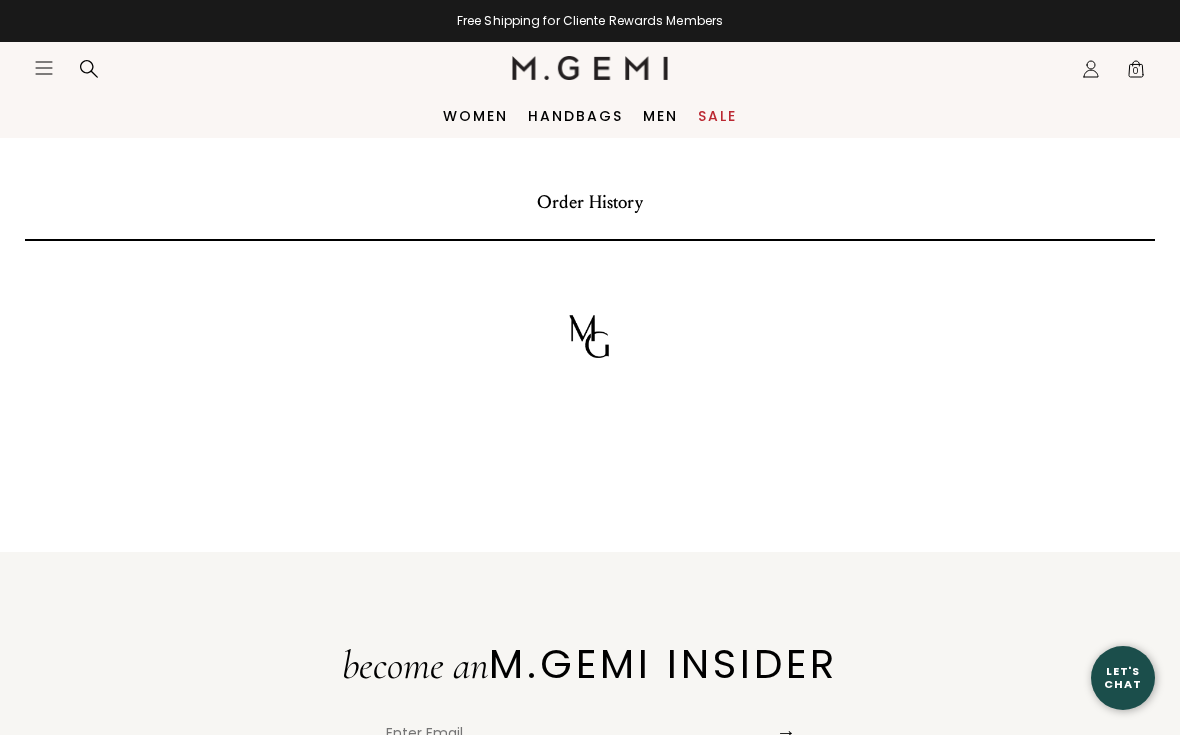 scroll, scrollTop: 0, scrollLeft: 0, axis: both 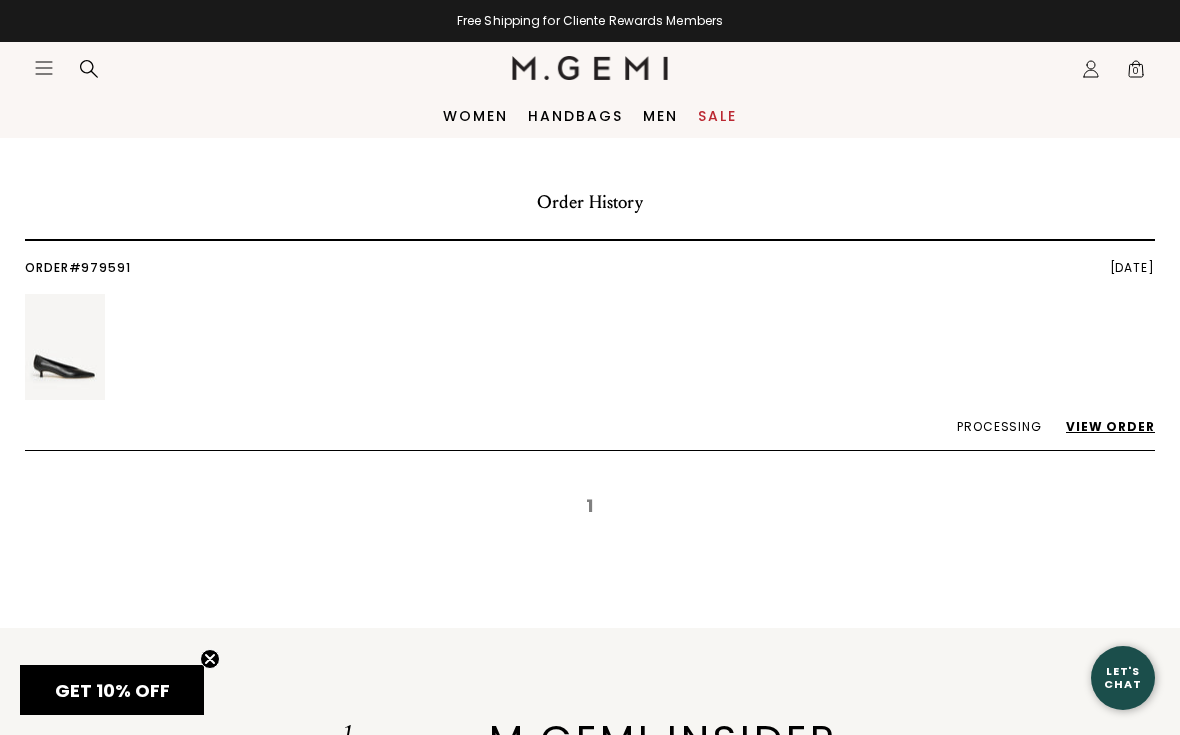 click on "View Order" at bounding box center (1100, 426) 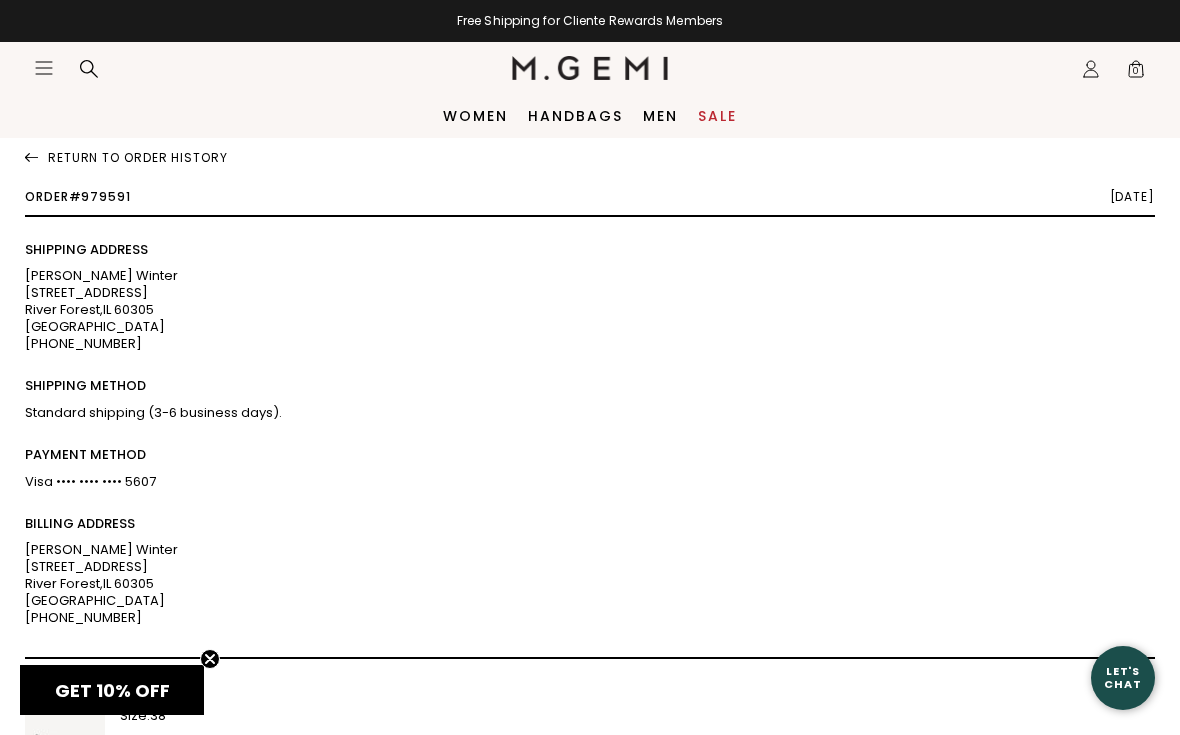 scroll, scrollTop: 0, scrollLeft: 0, axis: both 